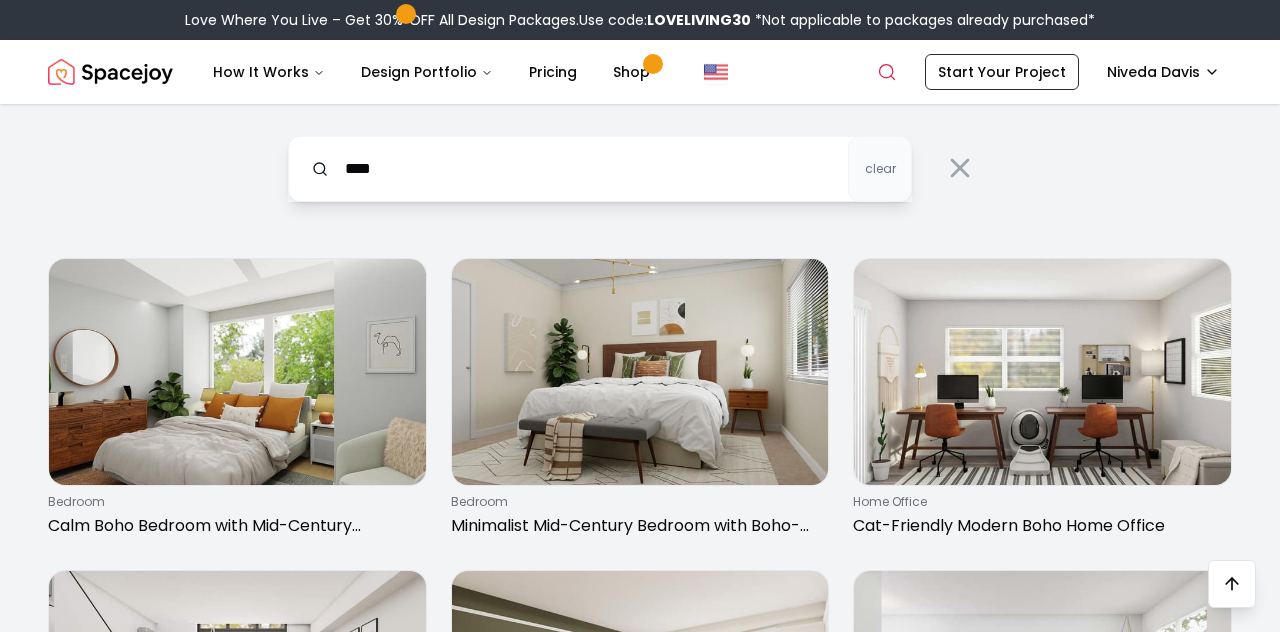 scroll, scrollTop: 2963, scrollLeft: 0, axis: vertical 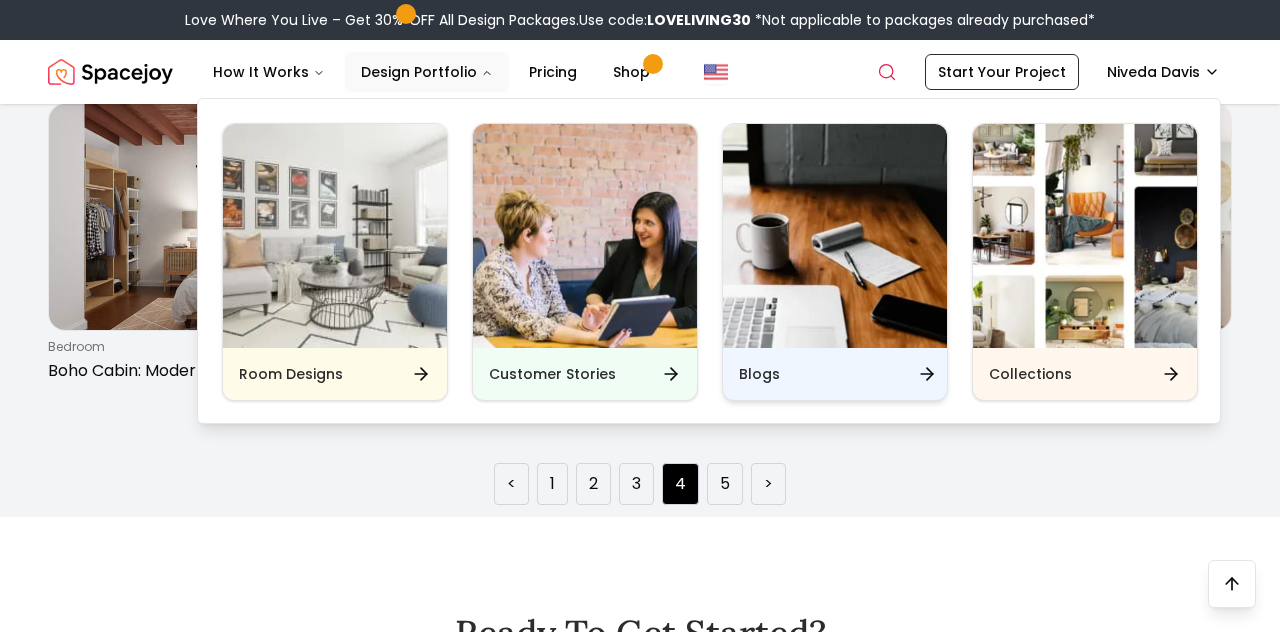 click on "Blogs" at bounding box center (835, 374) 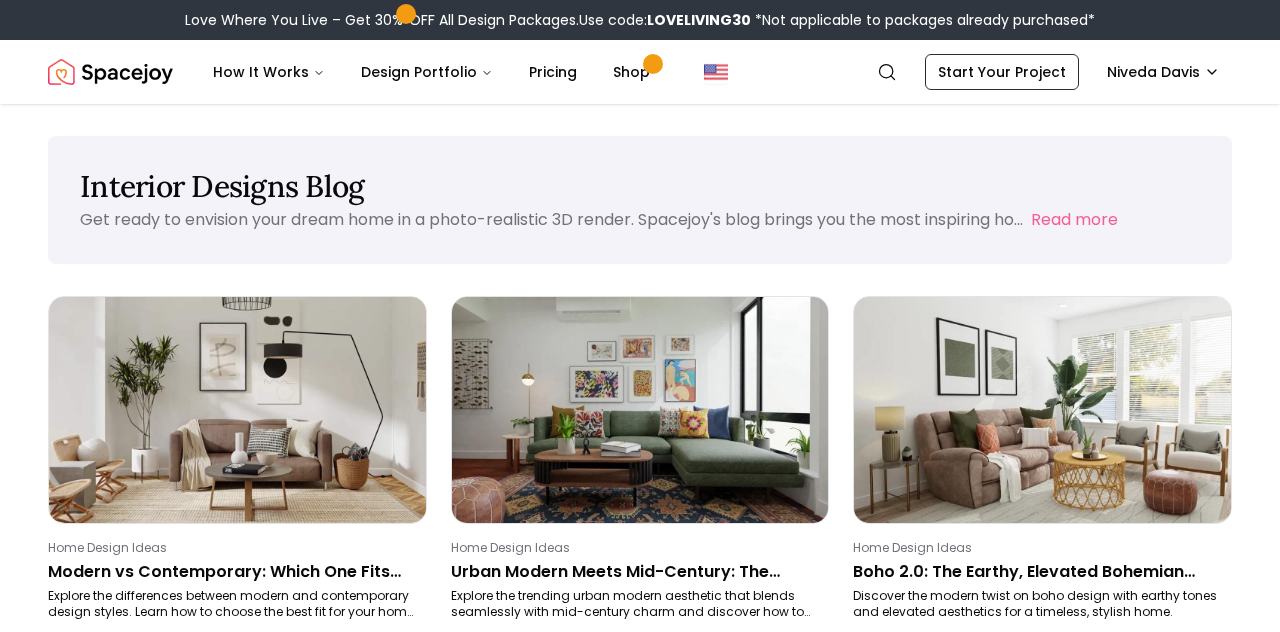 scroll, scrollTop: 0, scrollLeft: 0, axis: both 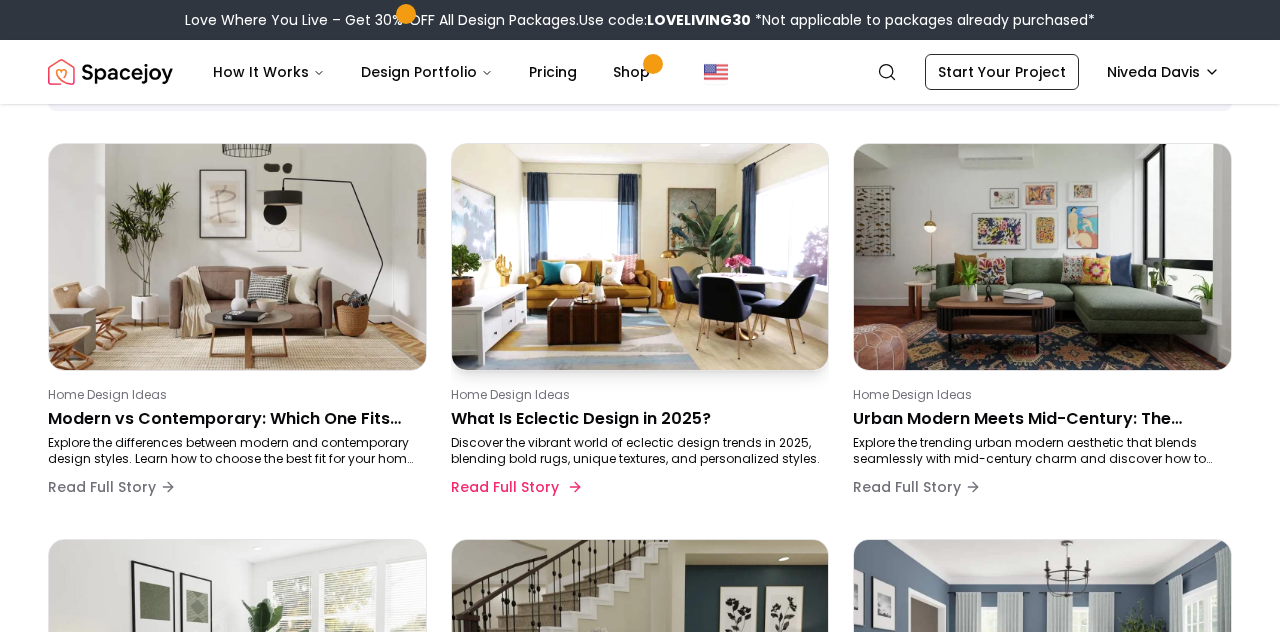 click on "What Is Eclectic Design in 2025?" at bounding box center [636, 419] 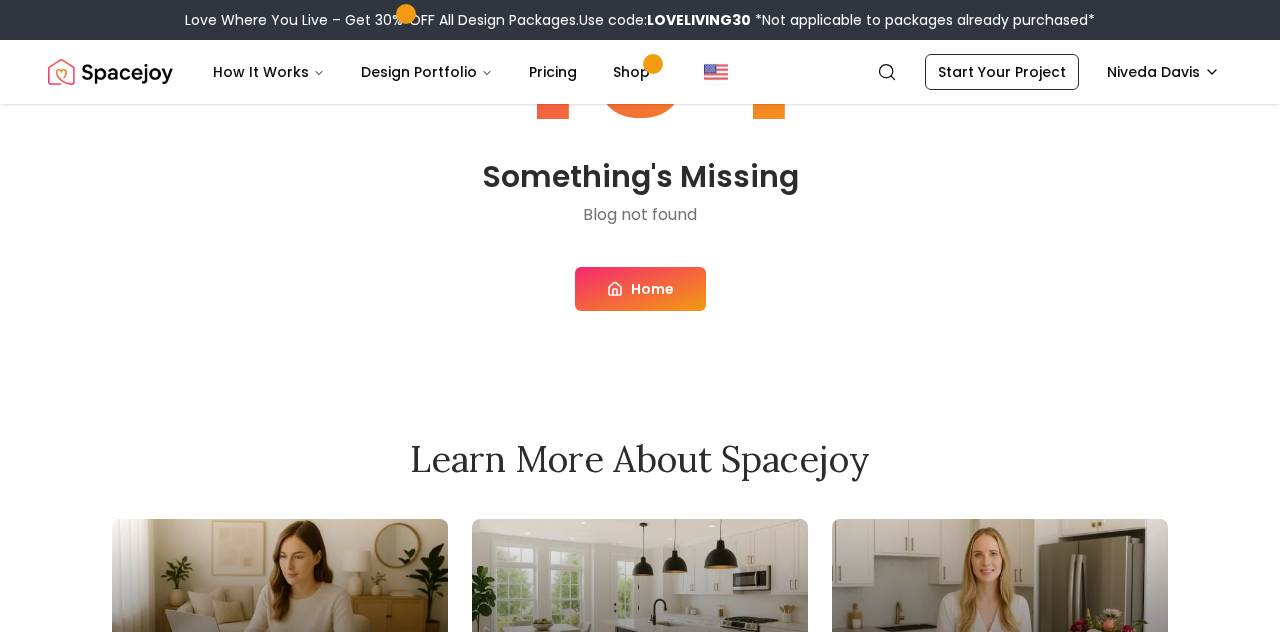 scroll, scrollTop: 0, scrollLeft: 0, axis: both 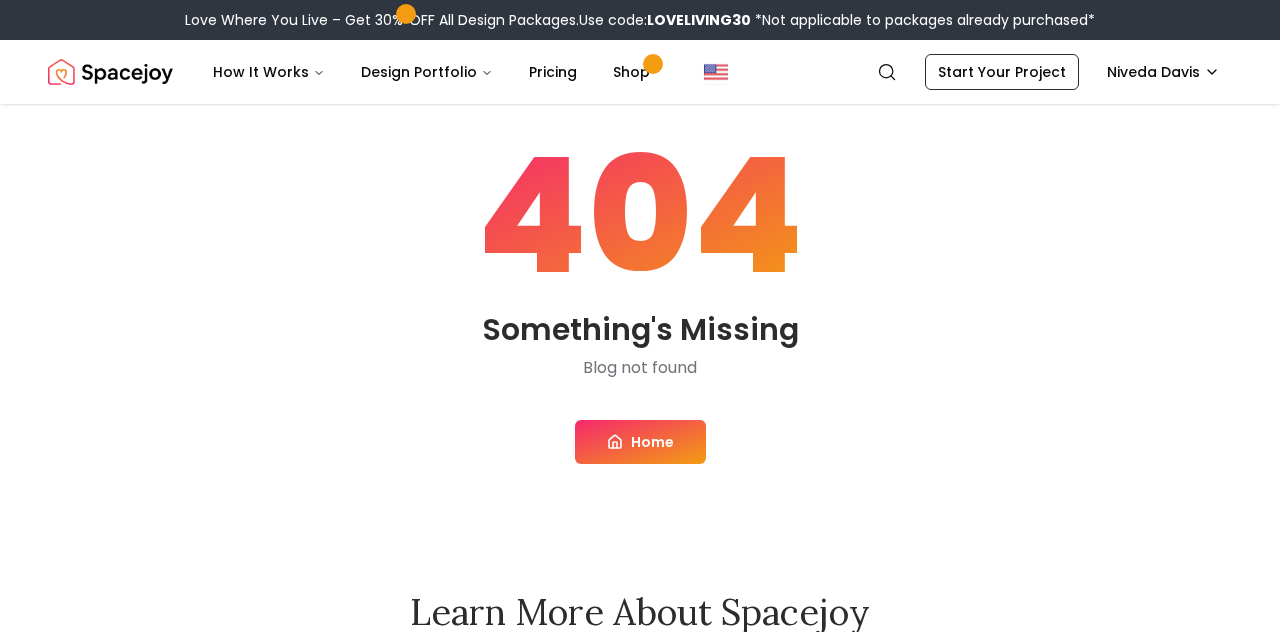 click on "Home" at bounding box center (640, 442) 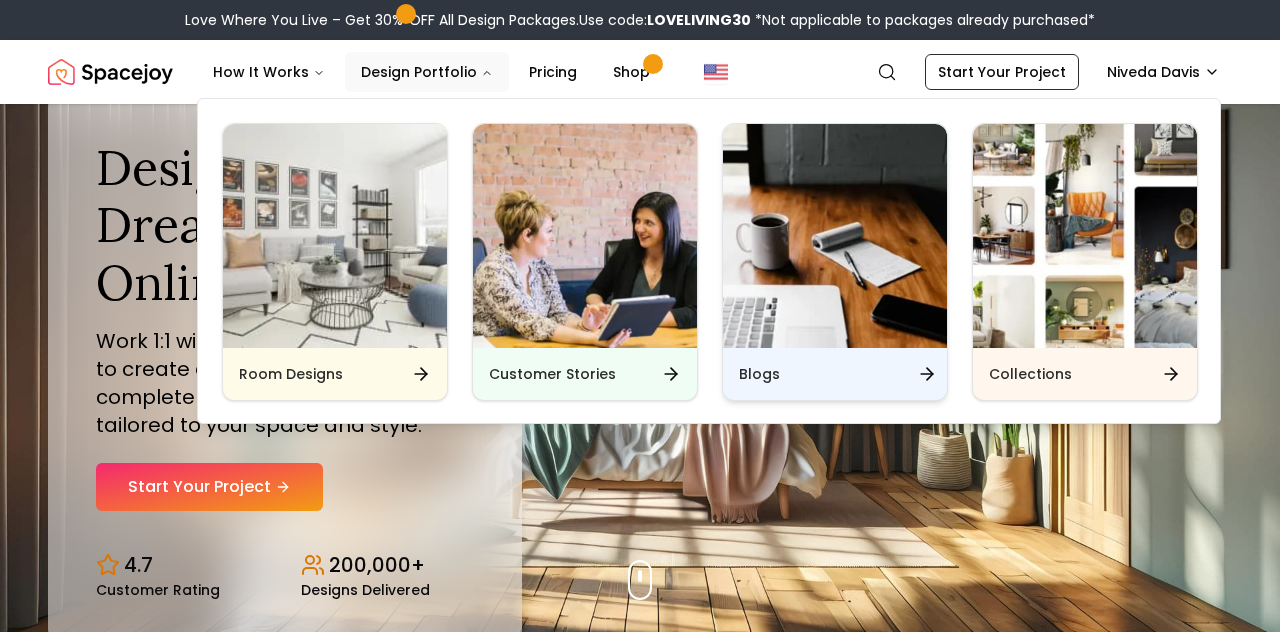 click on "Blogs" at bounding box center [759, 374] 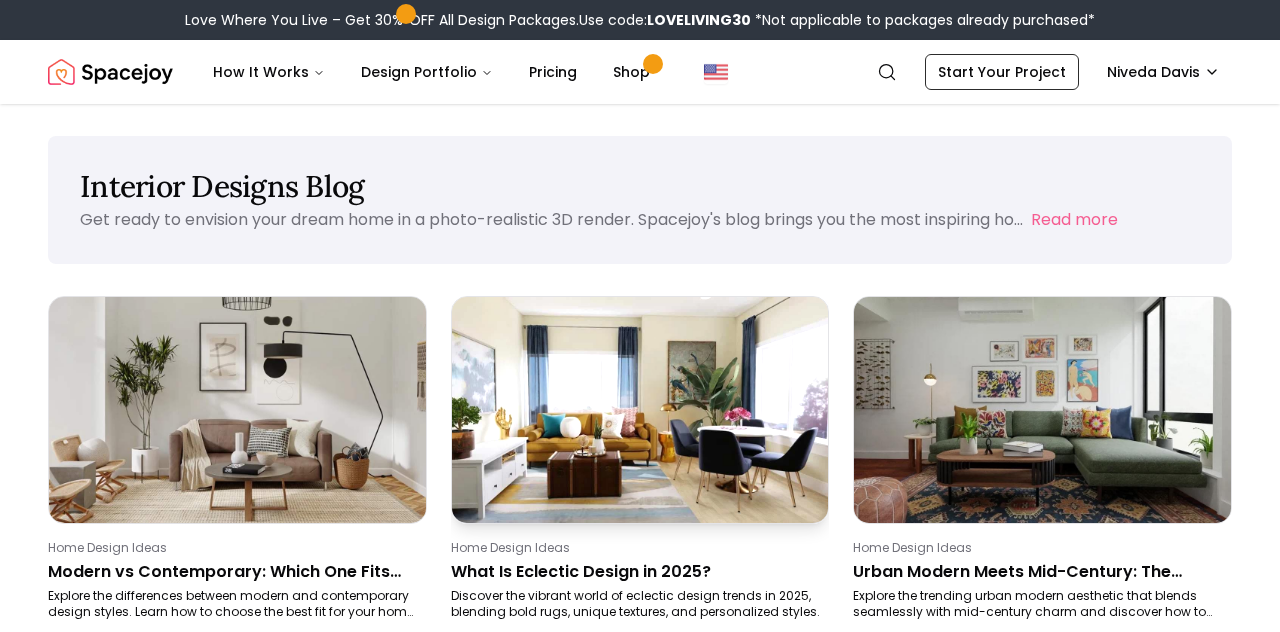 click on "What Is Eclectic Design in 2025?" at bounding box center (636, 572) 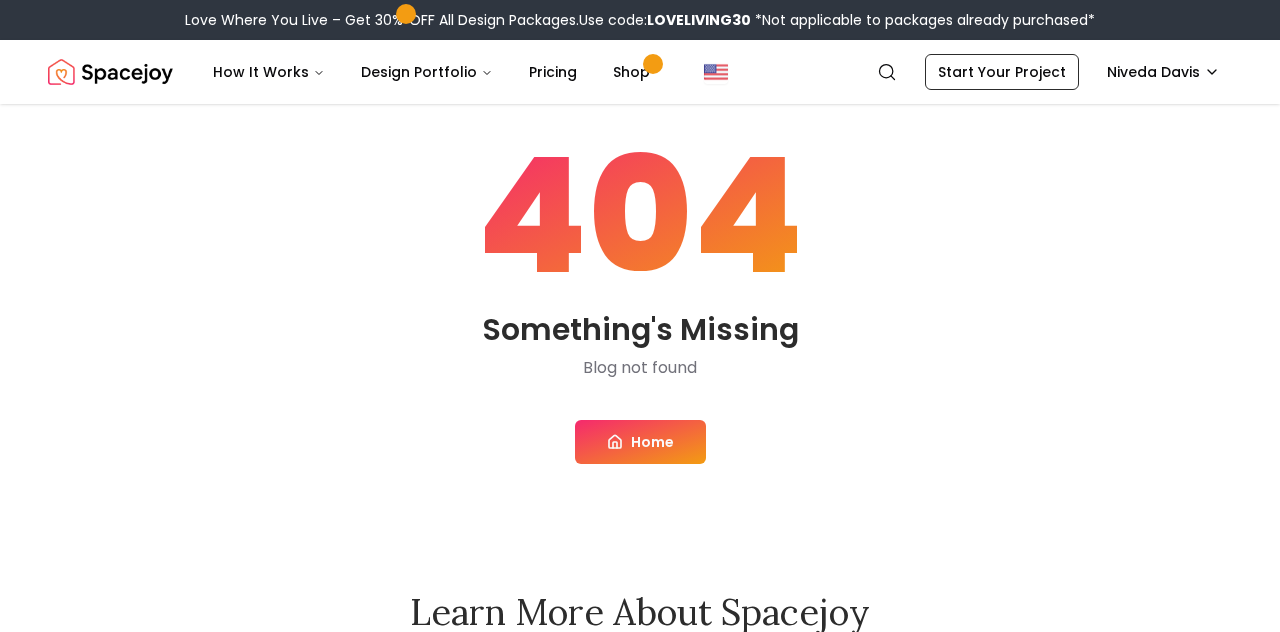 click on "404 Something's Missing Blog not found  Home" at bounding box center (640, 300) 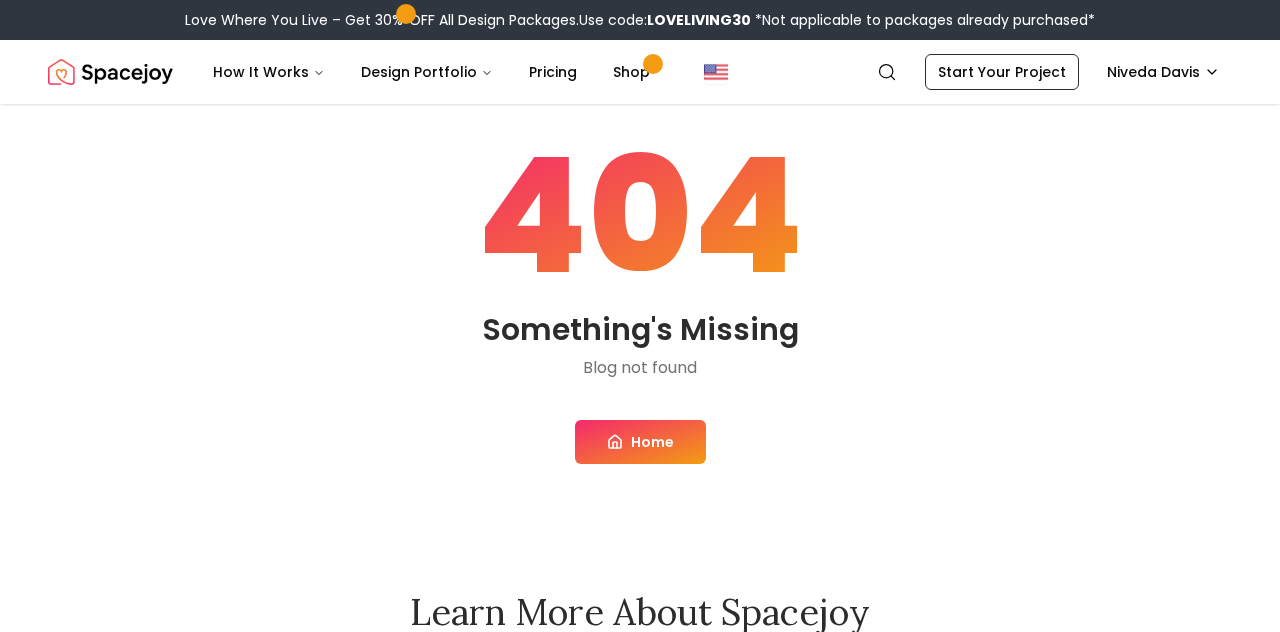 click on "Home" at bounding box center (640, 442) 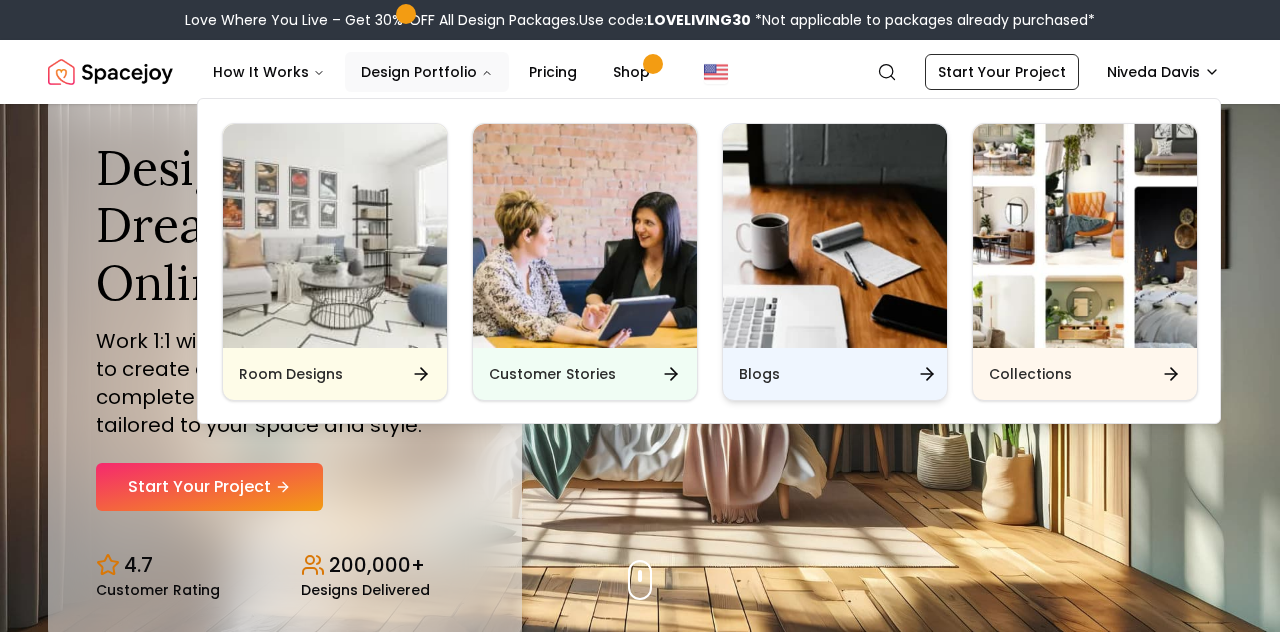 click on "Blogs" at bounding box center [835, 374] 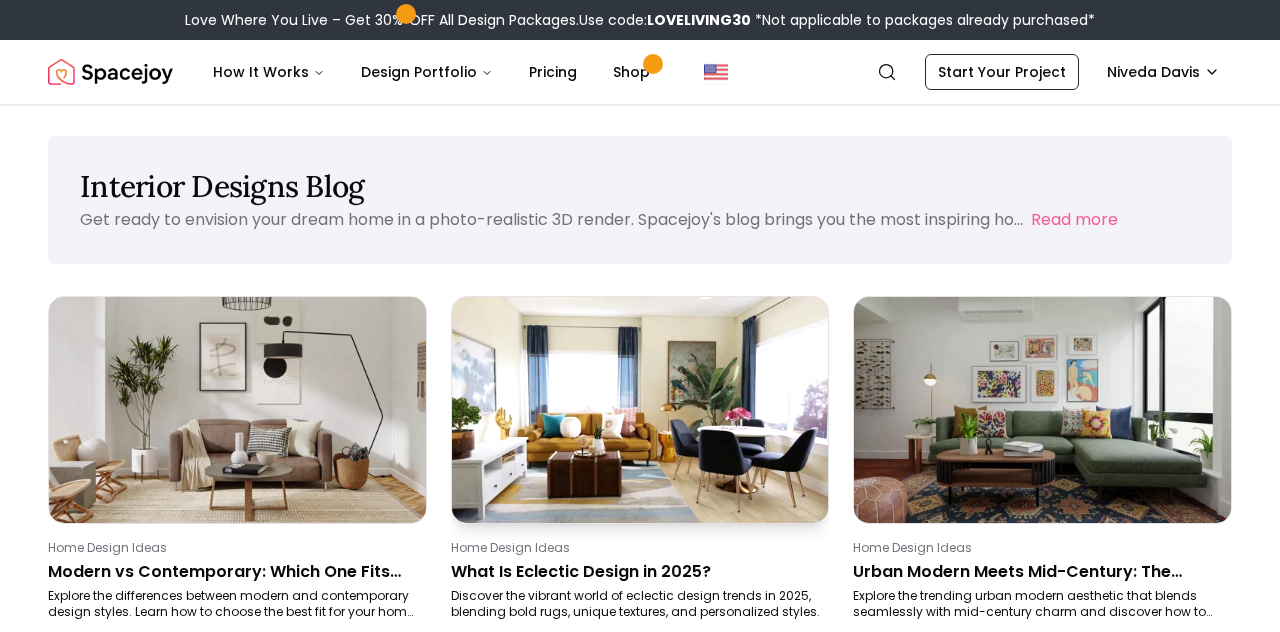 click on "What Is Eclectic Design in 2025?" at bounding box center [636, 572] 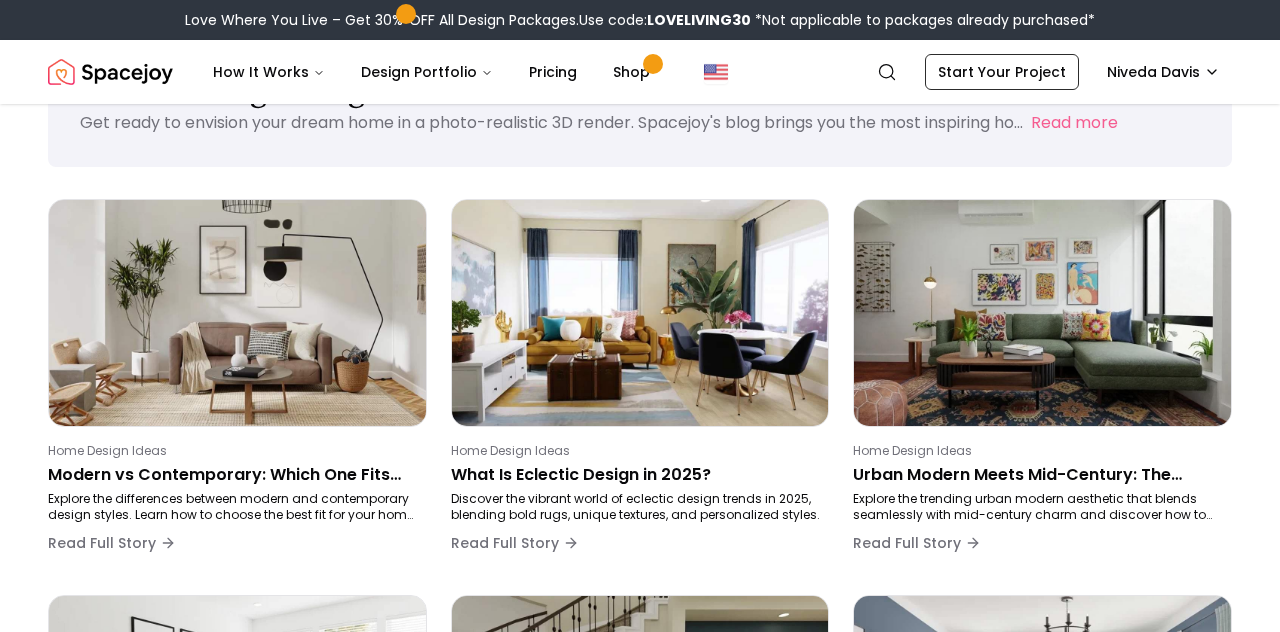 scroll, scrollTop: 111, scrollLeft: 0, axis: vertical 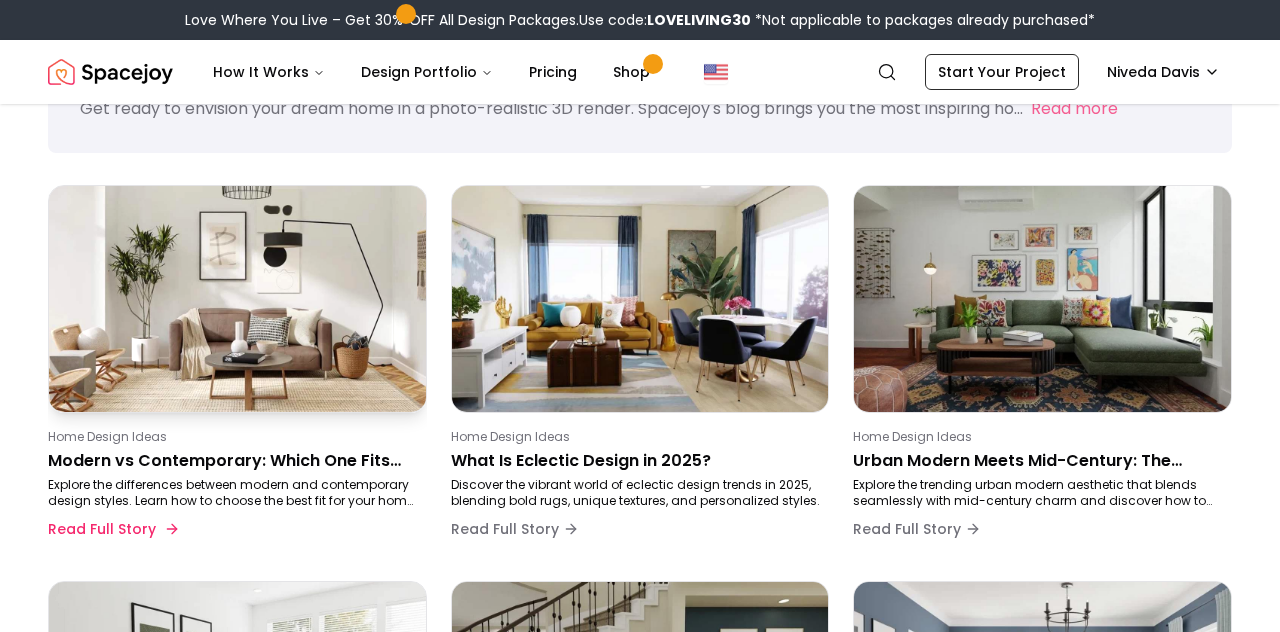 click on "Home Design Ideas" at bounding box center [233, 437] 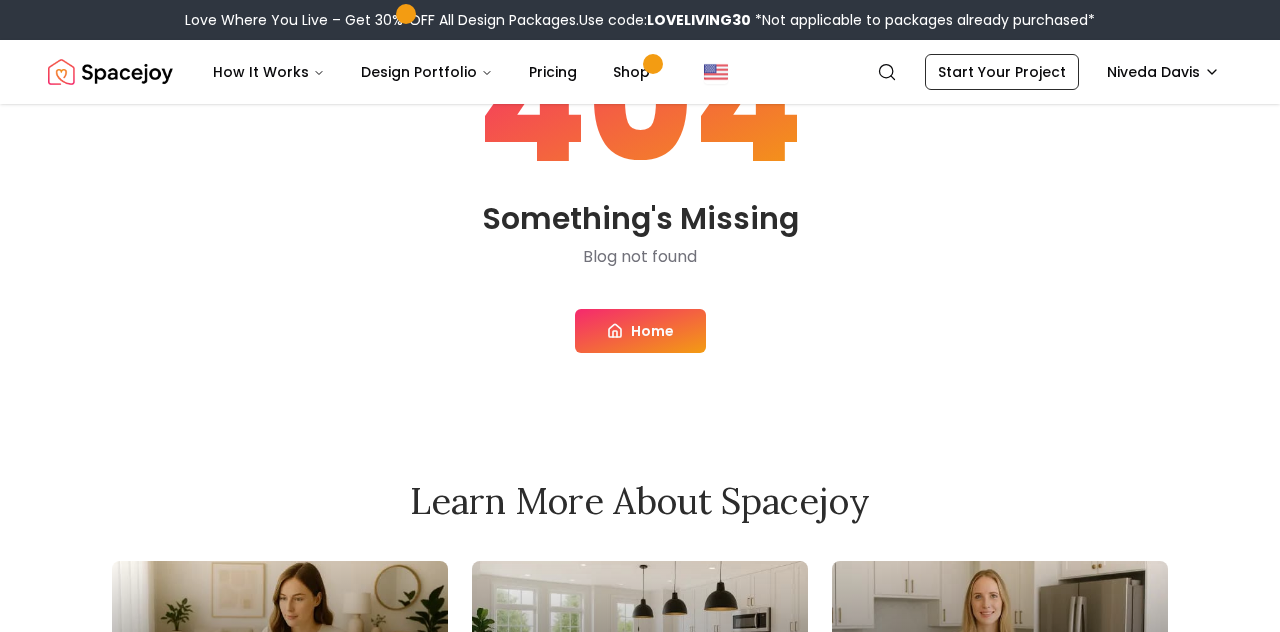scroll, scrollTop: 0, scrollLeft: 0, axis: both 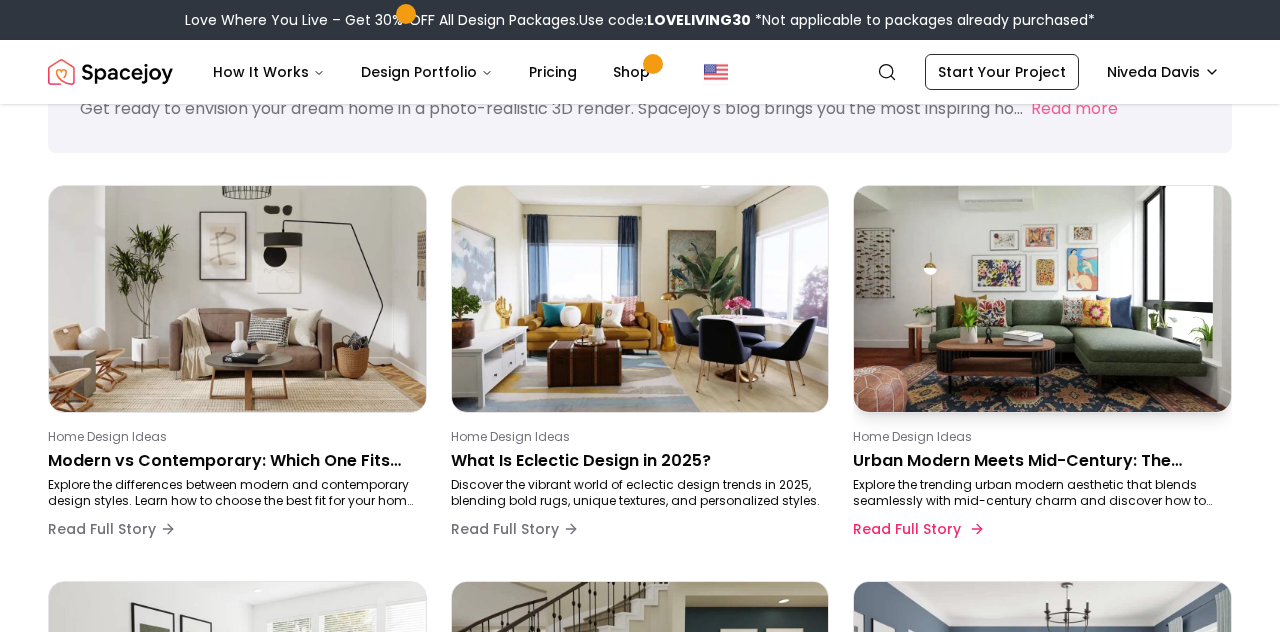 click on "Home Design Ideas Urban Modern Meets Mid-Century: The Pinterest Trend You’ll Want to Copy Explore the trending urban modern aesthetic that blends seamlessly with mid-century charm and discover how to achieve this look in your home. Read Full Story" at bounding box center [1042, 371] 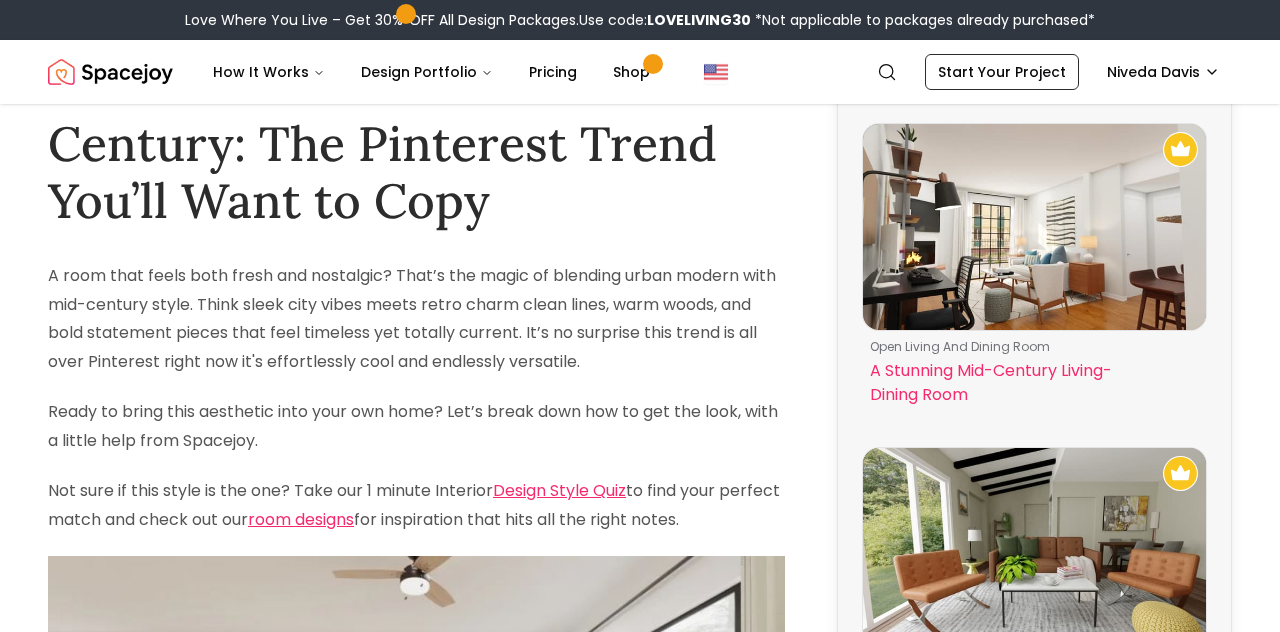 scroll, scrollTop: 0, scrollLeft: 0, axis: both 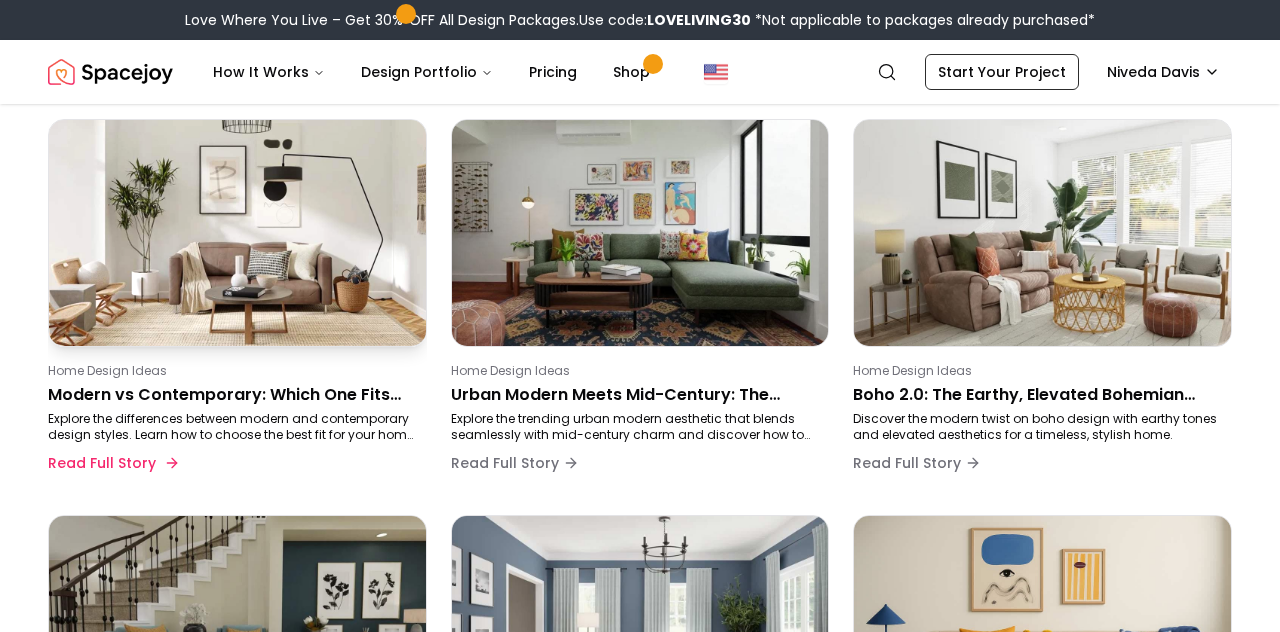 click on "Modern vs Contemporary: Which One Fits Your Home?" at bounding box center (233, 395) 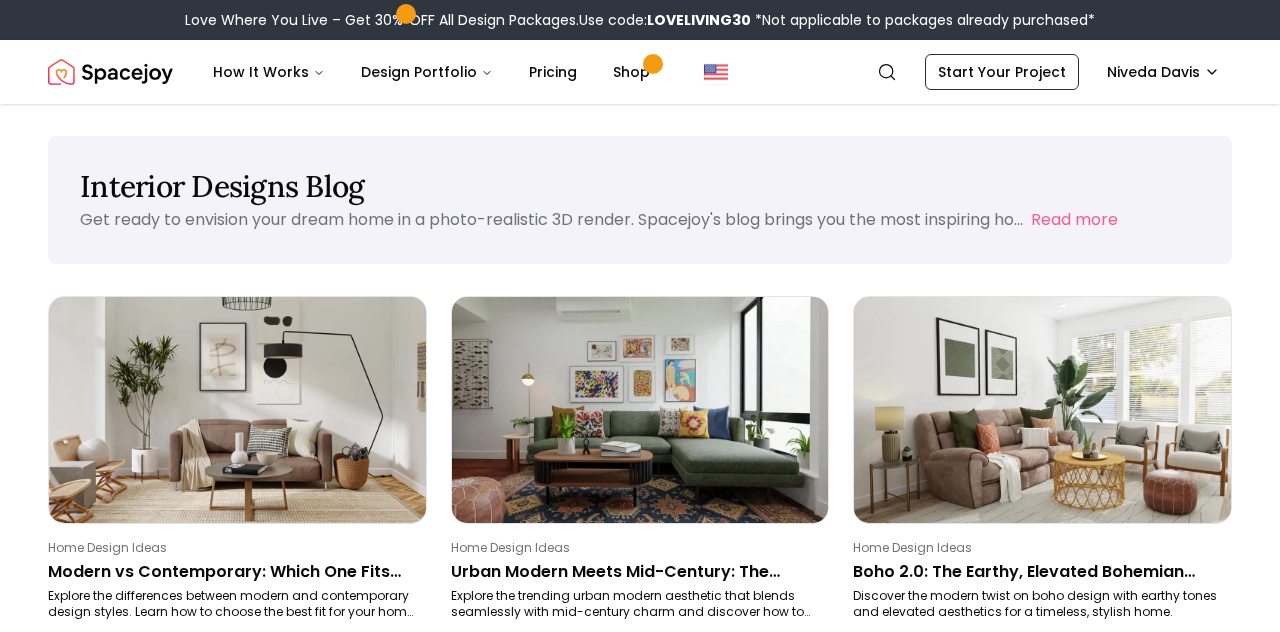 scroll, scrollTop: 177, scrollLeft: 0, axis: vertical 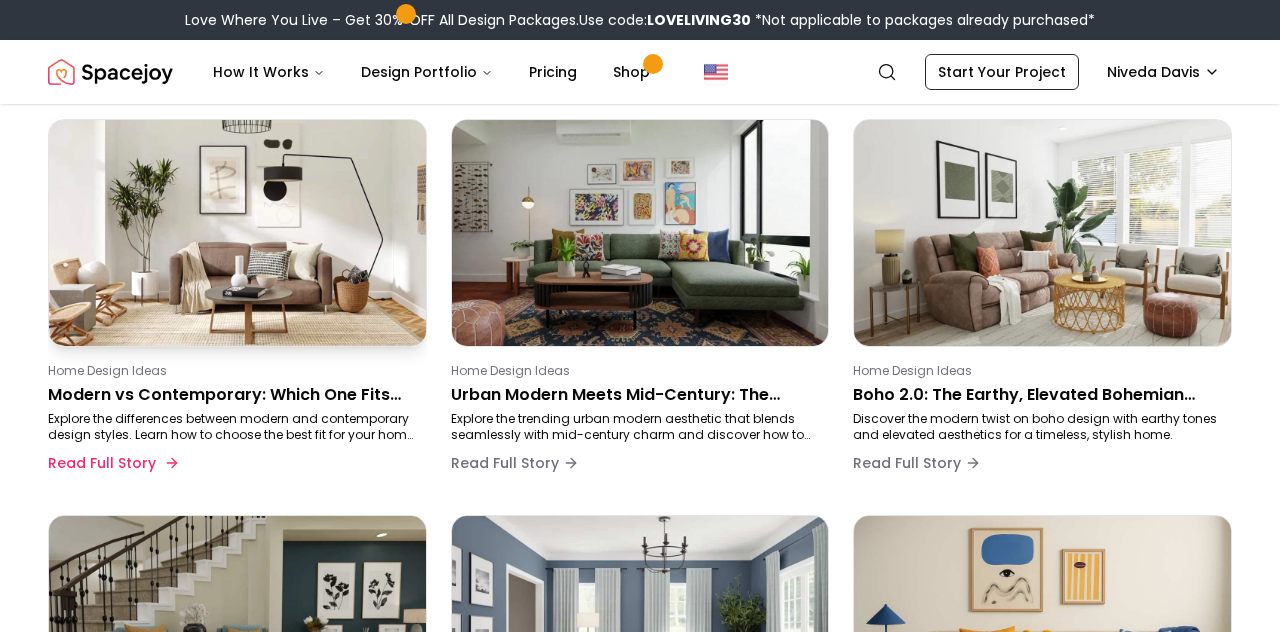 click on "Home Design Ideas" at bounding box center (233, 371) 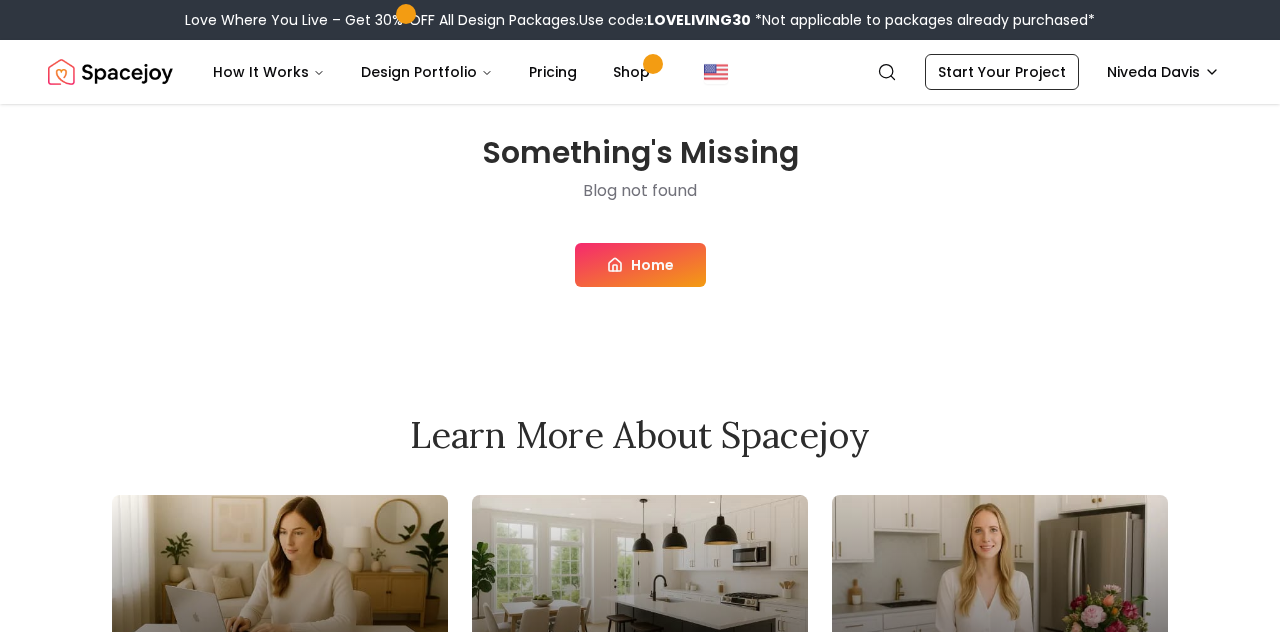 scroll, scrollTop: 0, scrollLeft: 0, axis: both 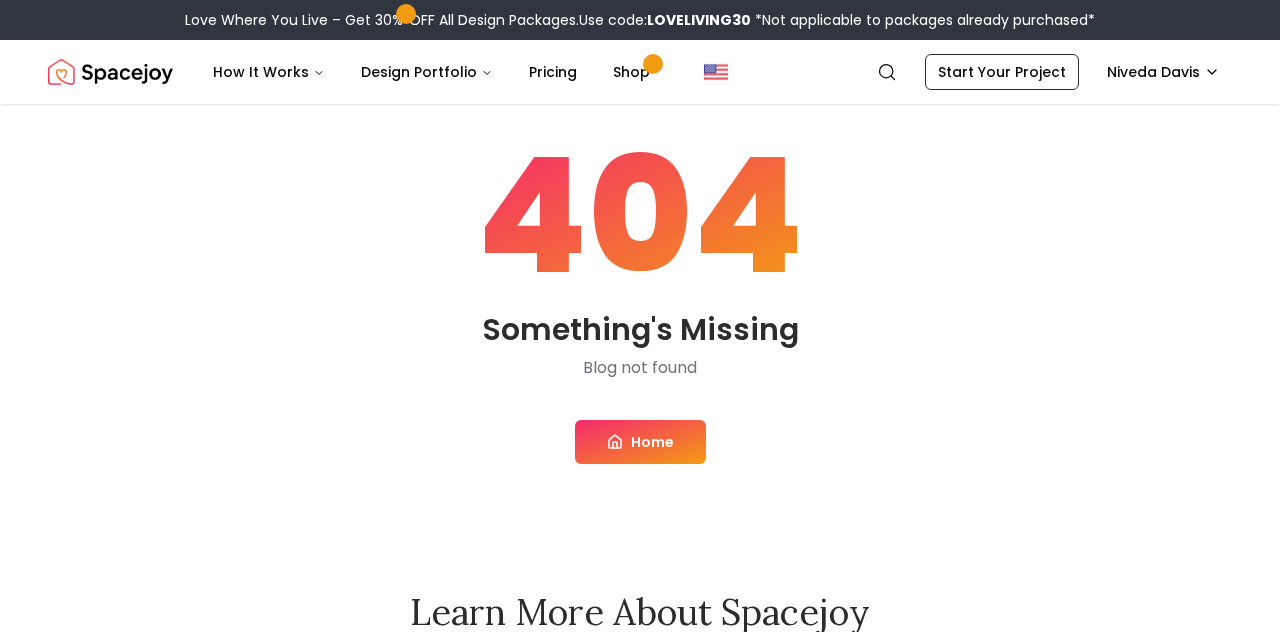 click on "404 Something's Missing Blog not found  Home" at bounding box center [640, 300] 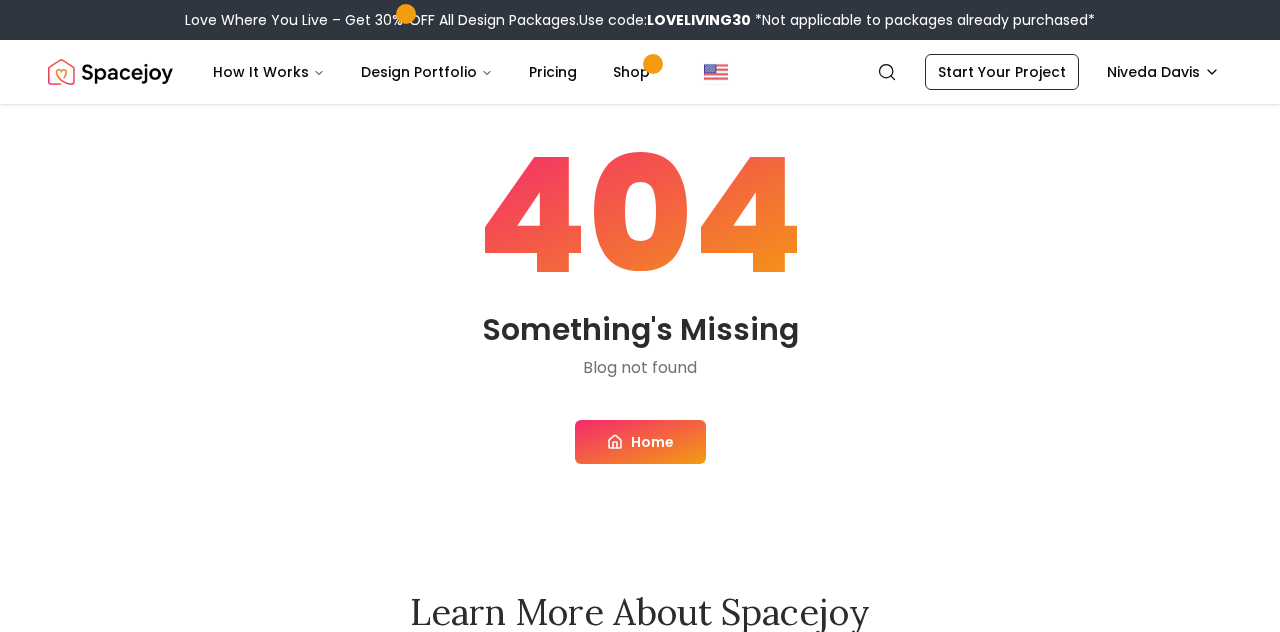 click on "Home" at bounding box center (640, 442) 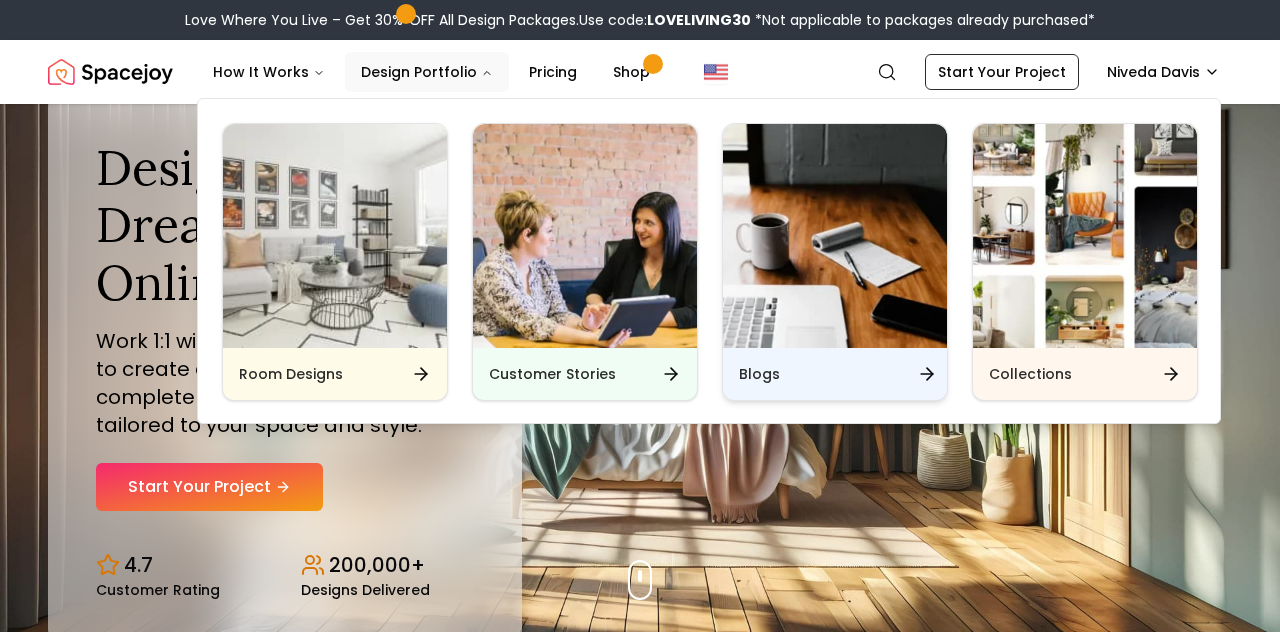 click on "Blogs" at bounding box center [759, 374] 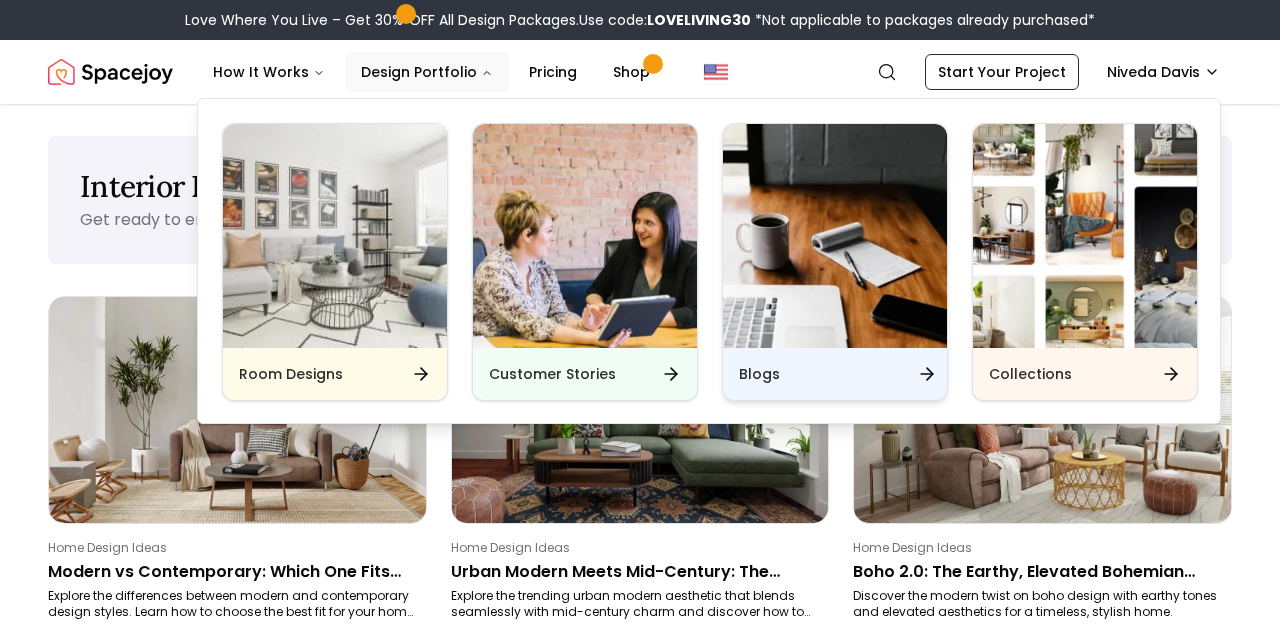 click on "Blogs" at bounding box center (759, 374) 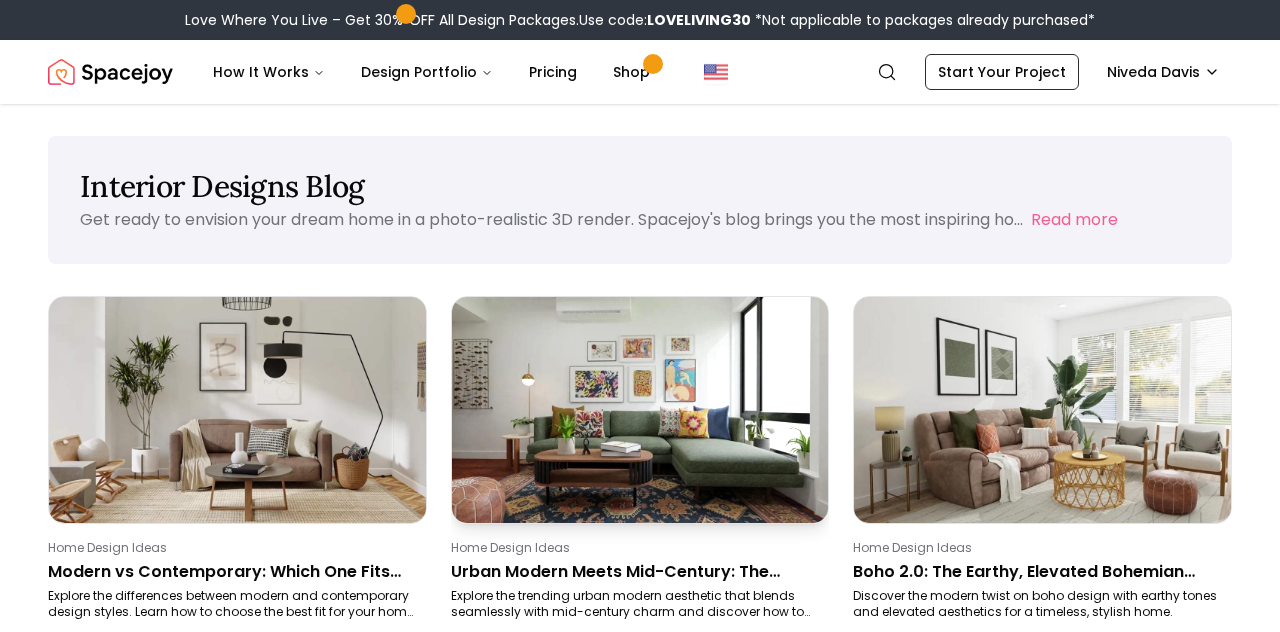 scroll, scrollTop: 97, scrollLeft: 0, axis: vertical 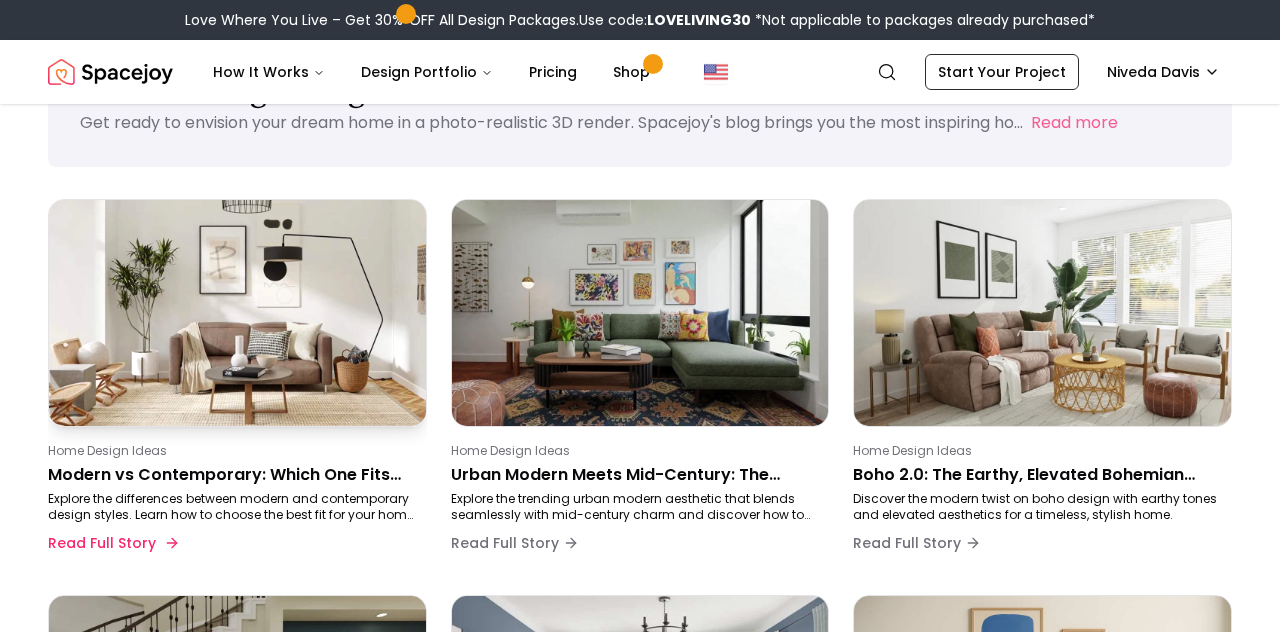 click on "Modern vs Contemporary: Which One Fits Your Home?" at bounding box center (233, 475) 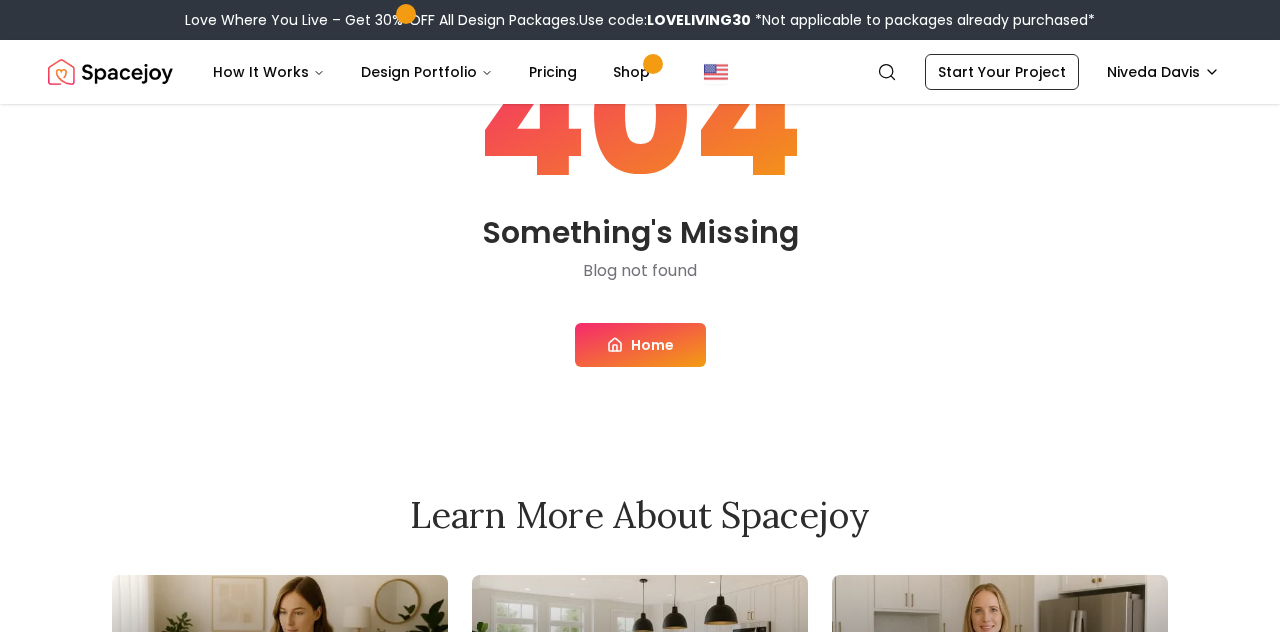 click on "Home" at bounding box center [640, 345] 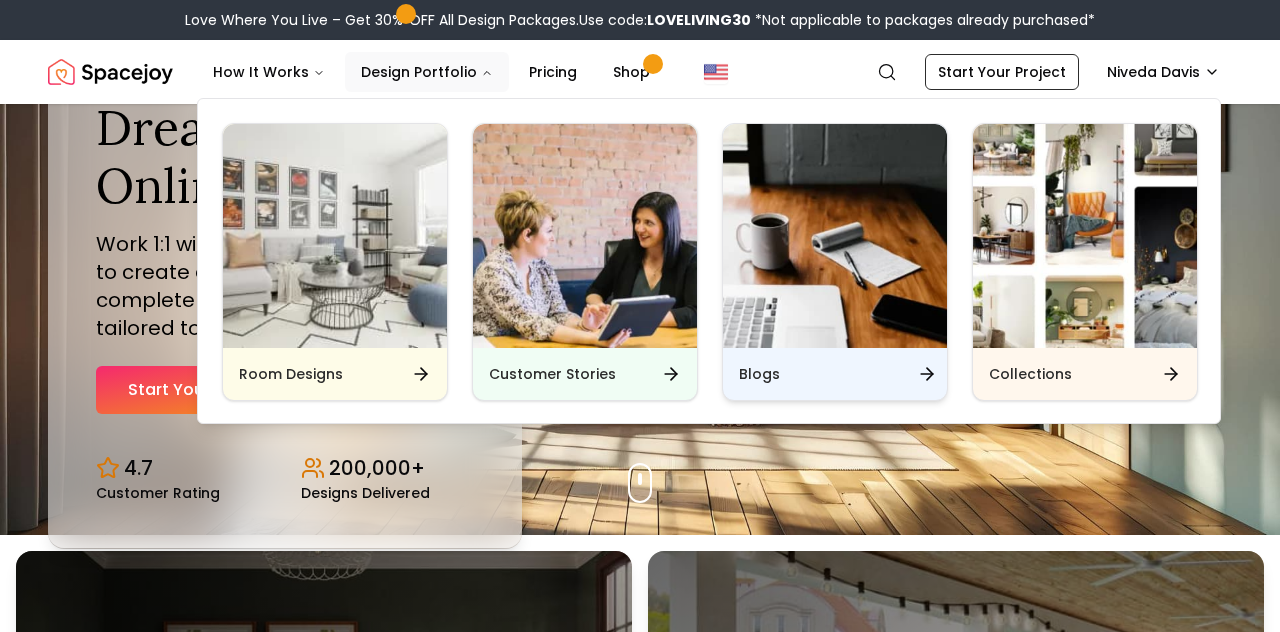 click on "Blogs" at bounding box center [835, 374] 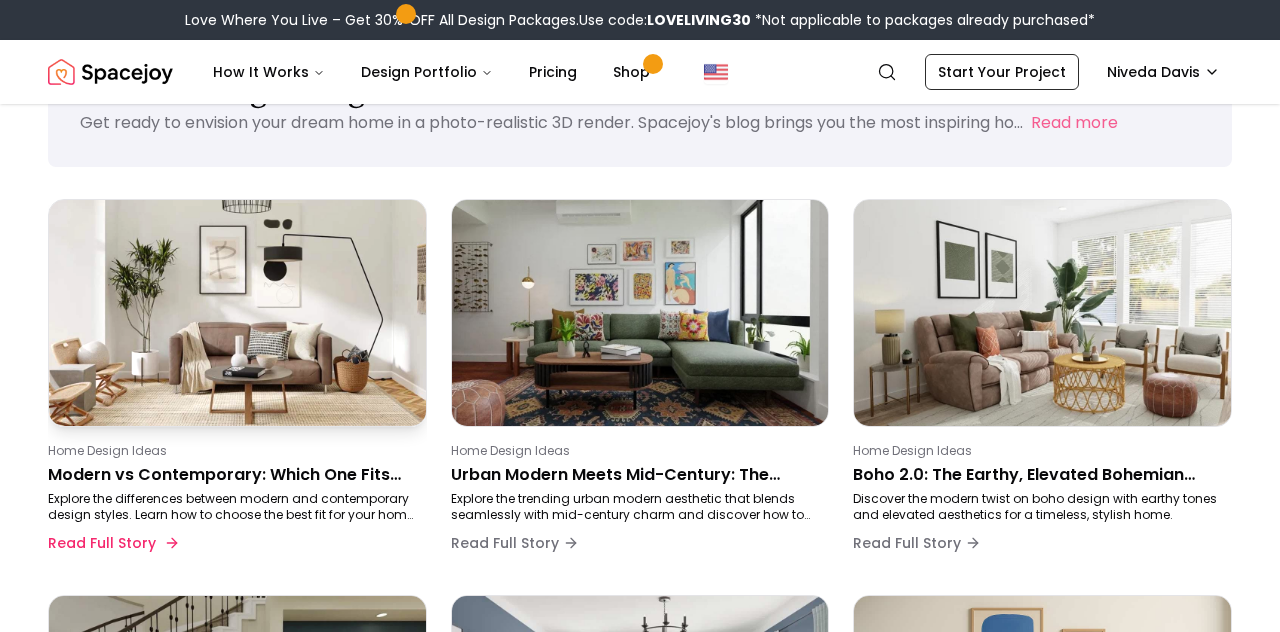 click on "Home Design Ideas Modern vs Contemporary: Which One Fits Your Home? Explore the differences between modern and contemporary design styles. Learn how to choose the best fit for your home decor. Read Full Story" at bounding box center (233, 503) 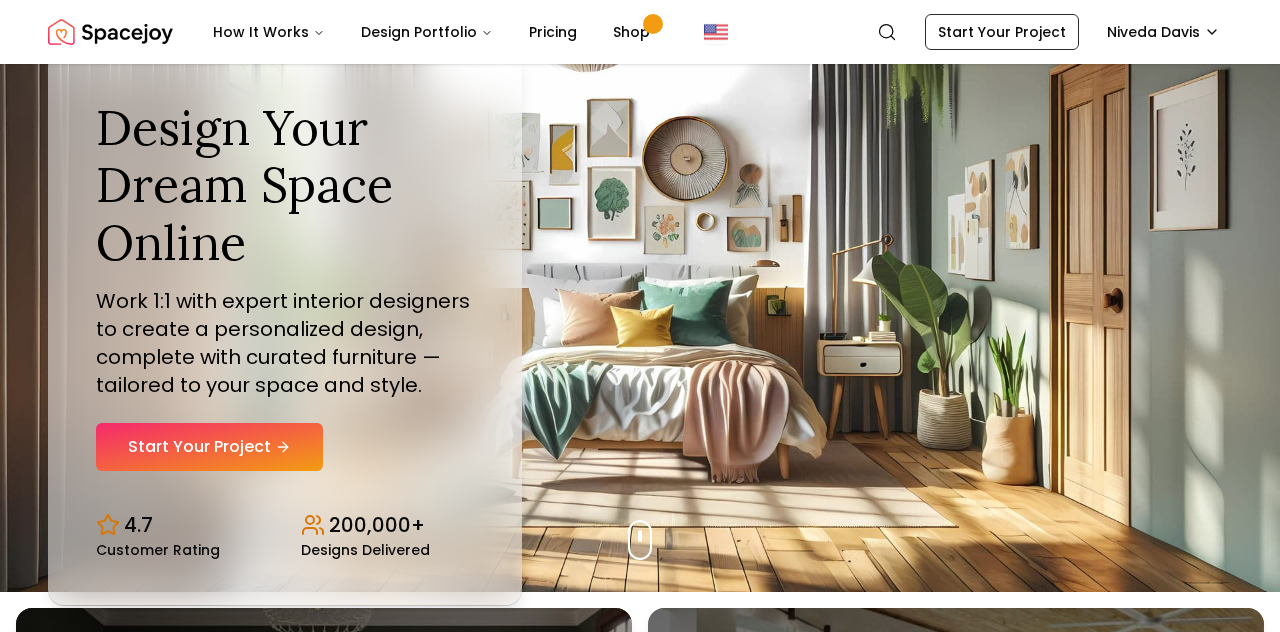 scroll, scrollTop: 0, scrollLeft: 0, axis: both 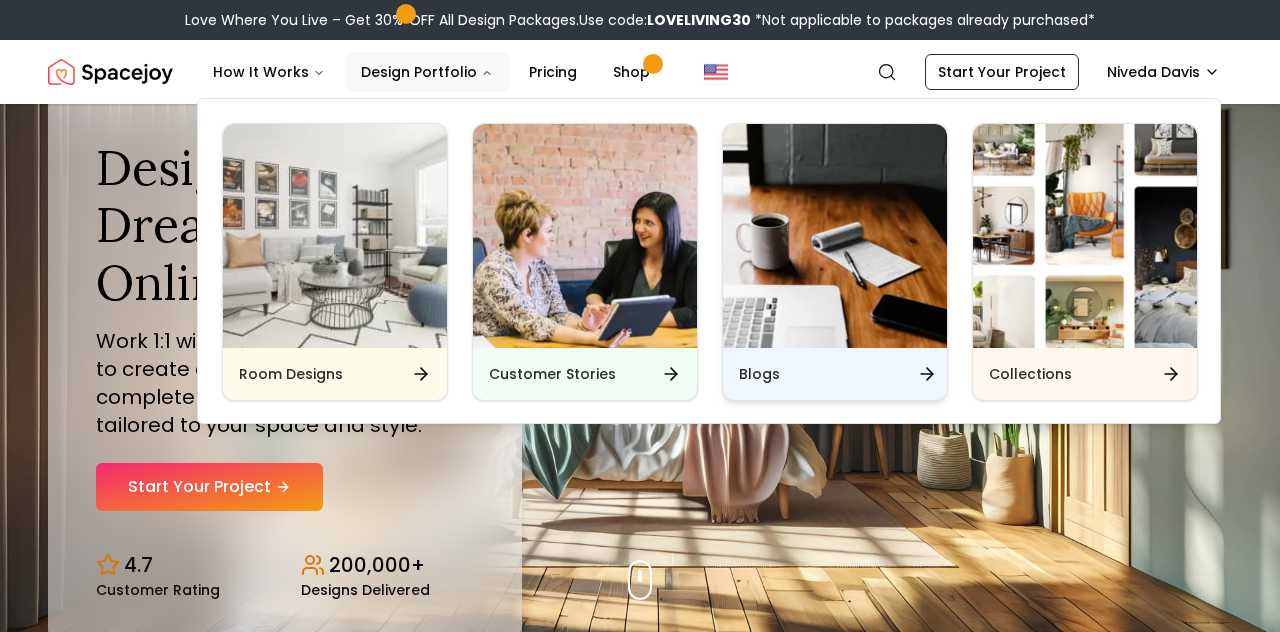 click on "Blogs" at bounding box center (835, 374) 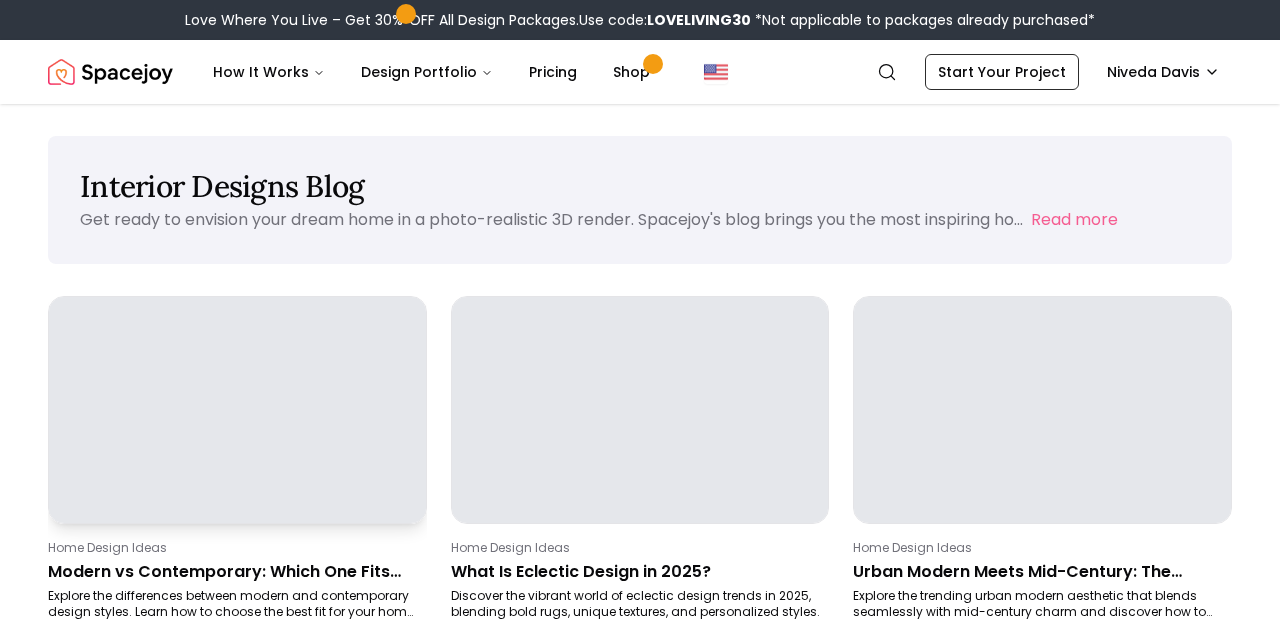 scroll, scrollTop: 91, scrollLeft: 0, axis: vertical 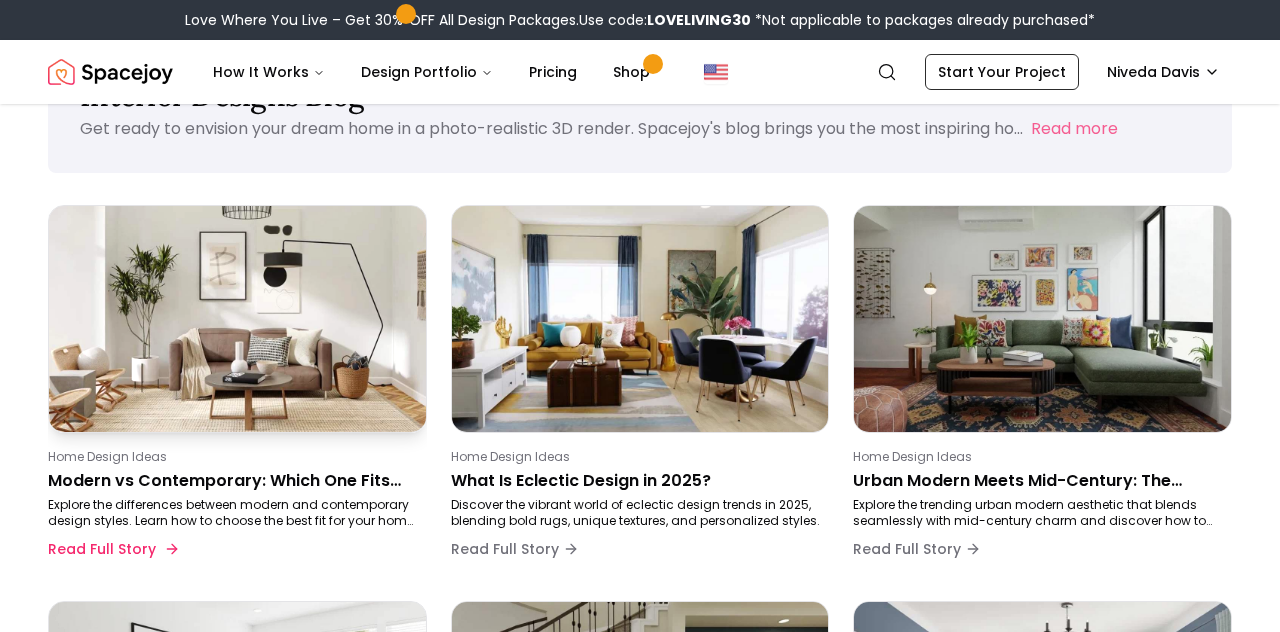 click on "Explore the differences between modern and contemporary design styles. Learn how to choose the best fit for your home decor." at bounding box center [233, 513] 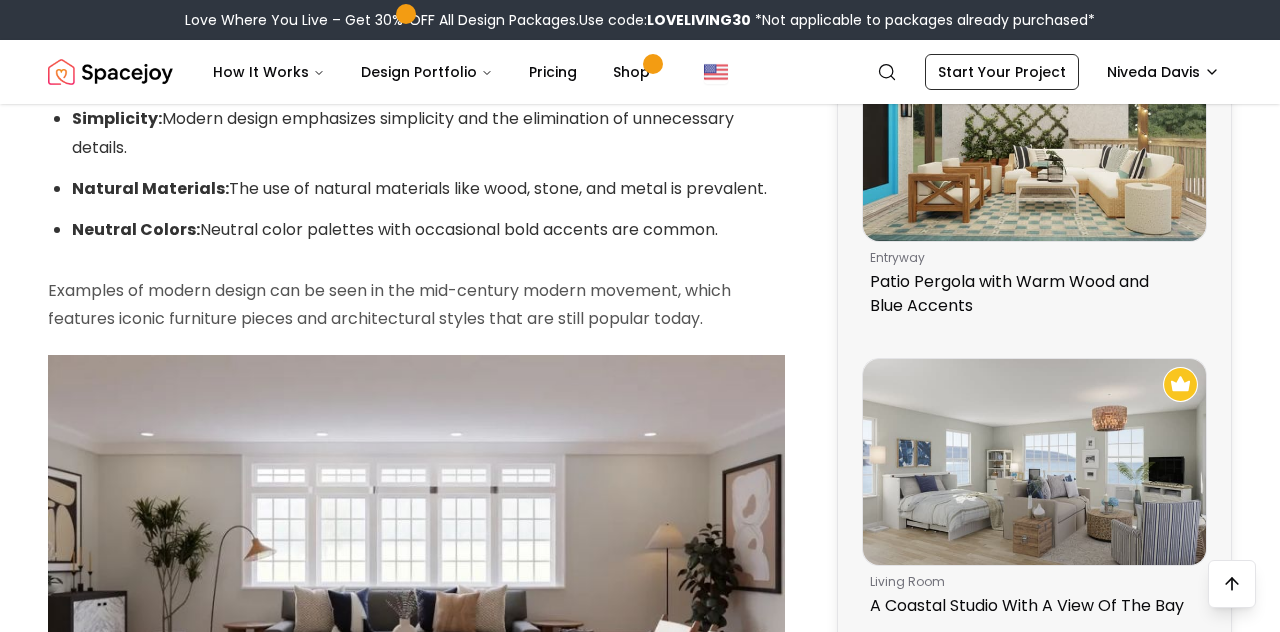 click at bounding box center [416, 562] 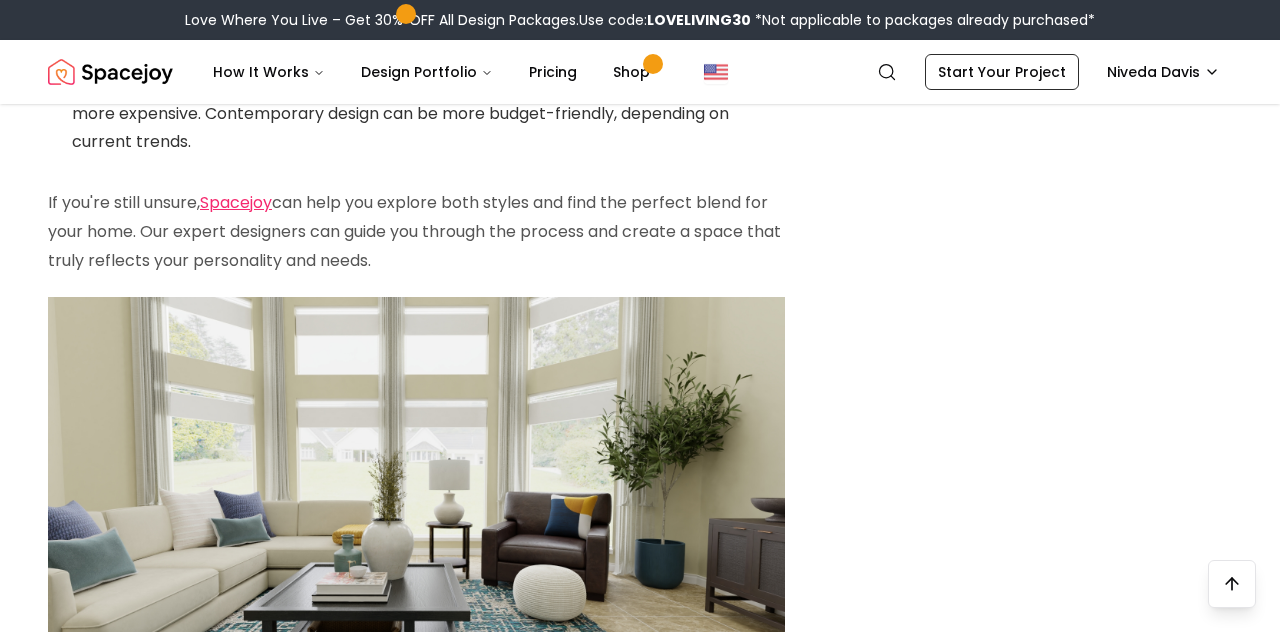 scroll, scrollTop: 3020, scrollLeft: 0, axis: vertical 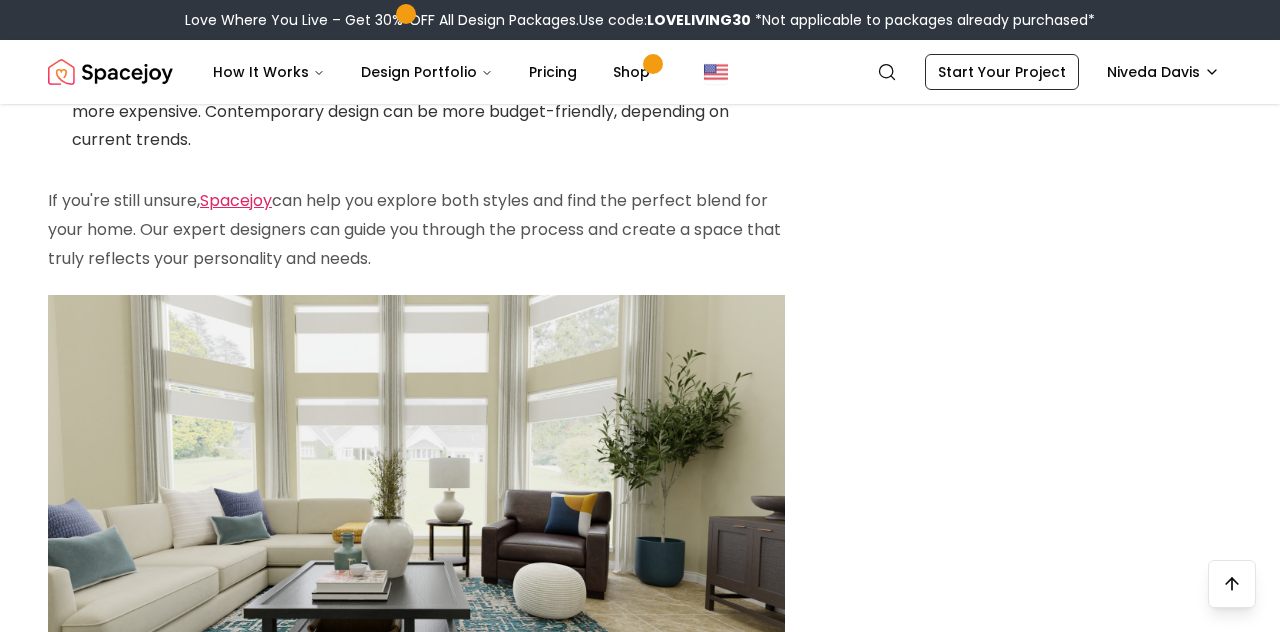 click on "Spacejoy" at bounding box center [236, 200] 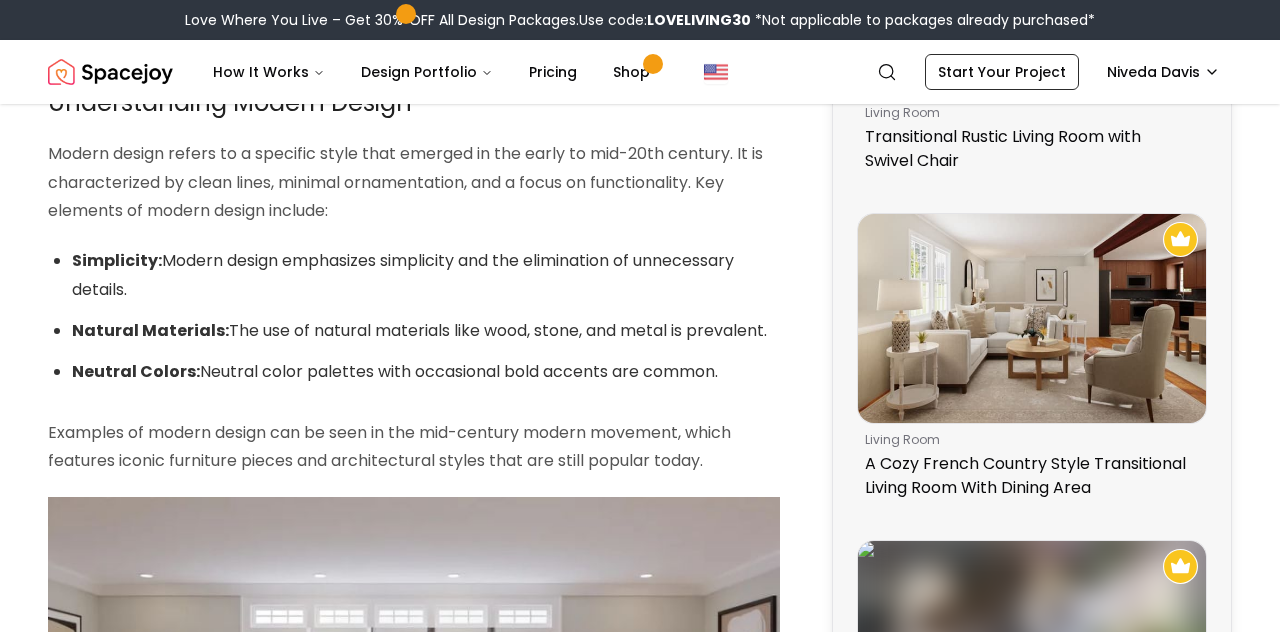 scroll, scrollTop: 2067, scrollLeft: 0, axis: vertical 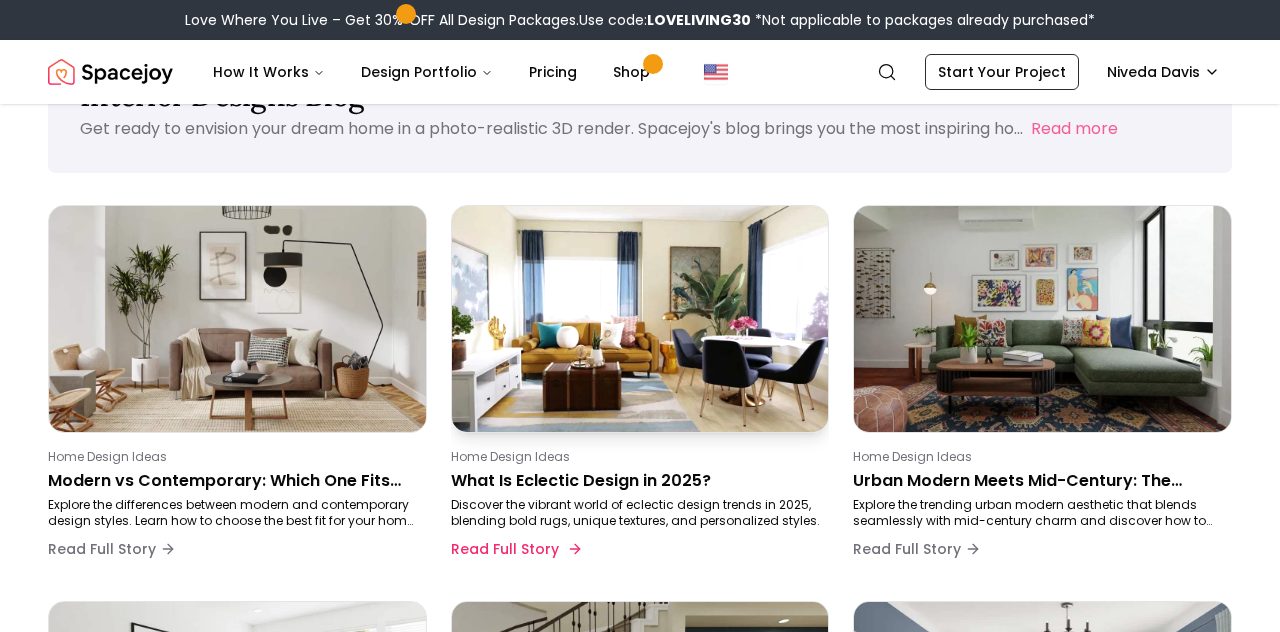 click at bounding box center (640, 318) 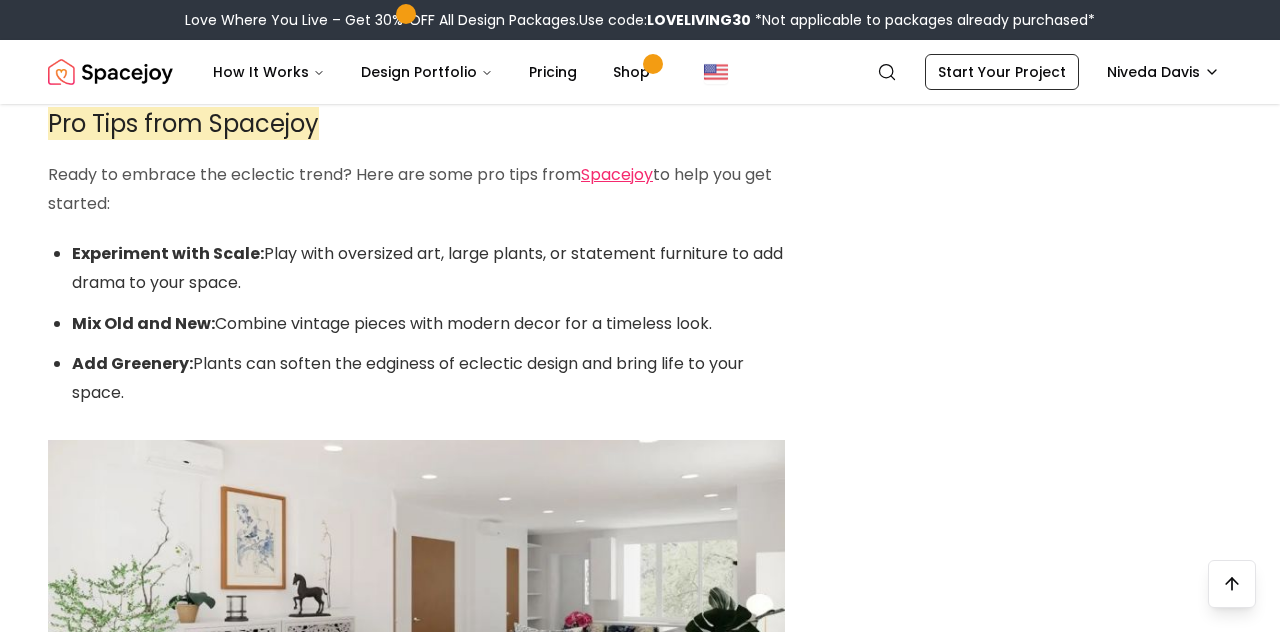 scroll, scrollTop: 3739, scrollLeft: 0, axis: vertical 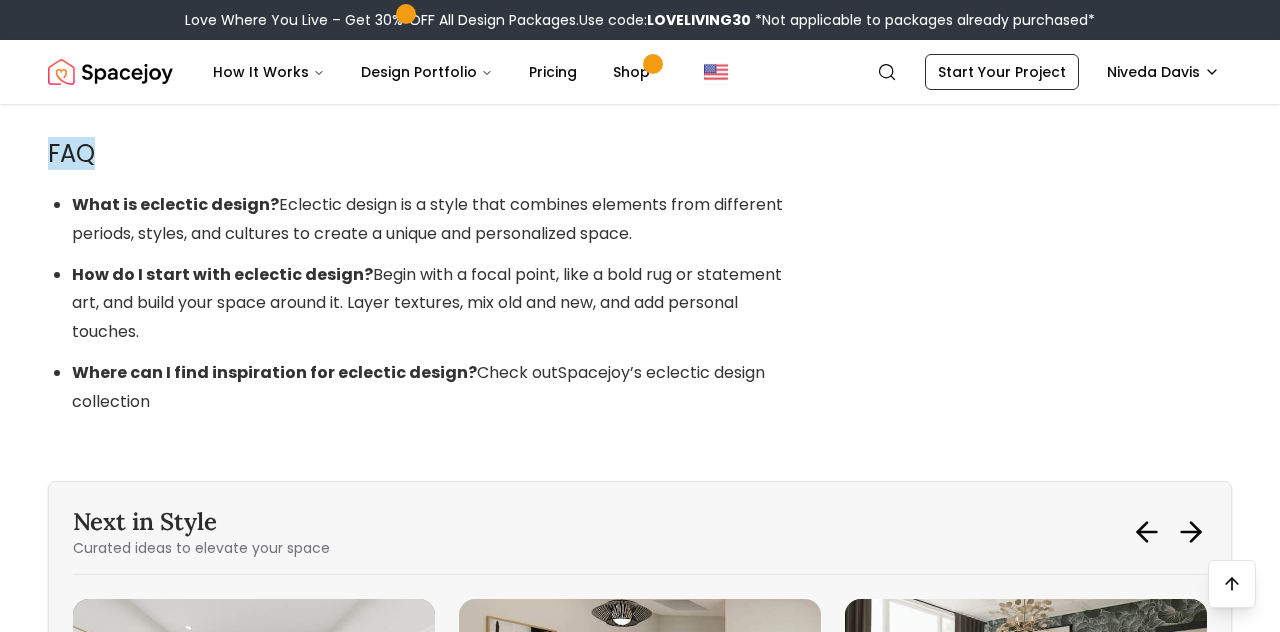 click on "Next in Style Curated ideas to elevate your space How to Mix Interior Design Styles Without Clashing: A Step-by-Step Guide   Japandi Style 101: Why This Calm Minimalist Aesthetic is Taking Over   Quiet Luxury at Home: How to Nail 2025’s Most Elegant Interior Trend   Nancy Meyers Interiors: How to Create a Cozy Yet Elegant Home   How to Decorate Your Living Room    How to Make Your Home Feel Like a Boutique Hotel" at bounding box center [640, 698] 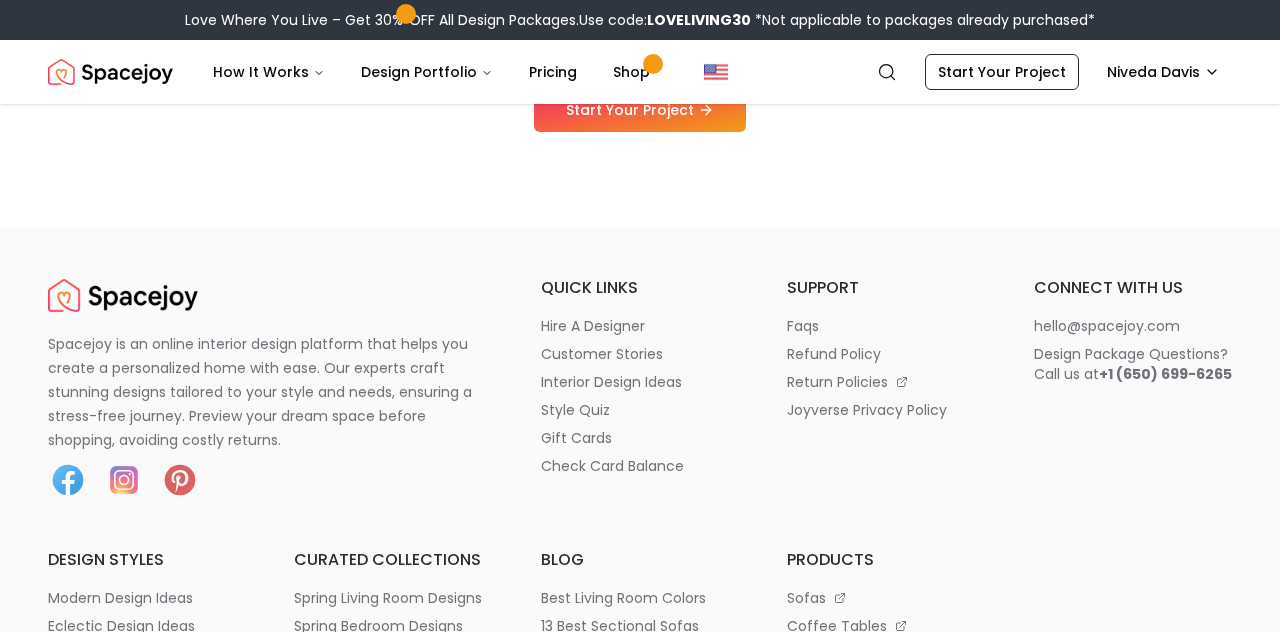 scroll, scrollTop: 91, scrollLeft: 0, axis: vertical 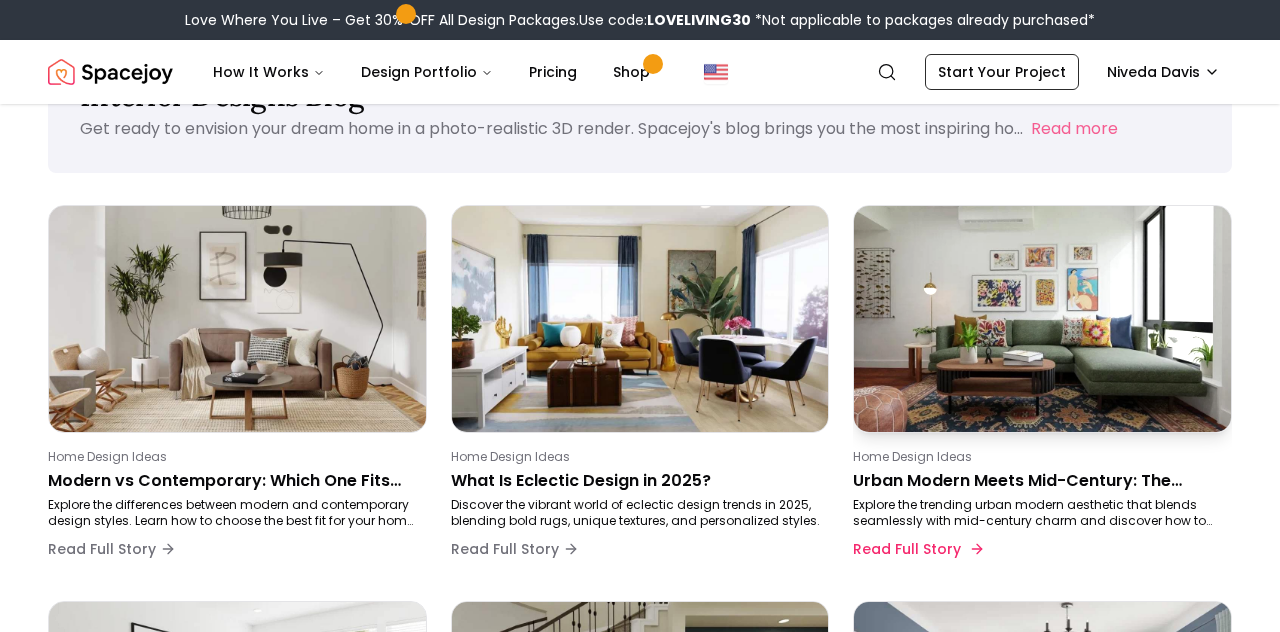 click on "Urban Modern Meets Mid-Century: The Pinterest Trend You’ll Want to Copy" at bounding box center (1038, 481) 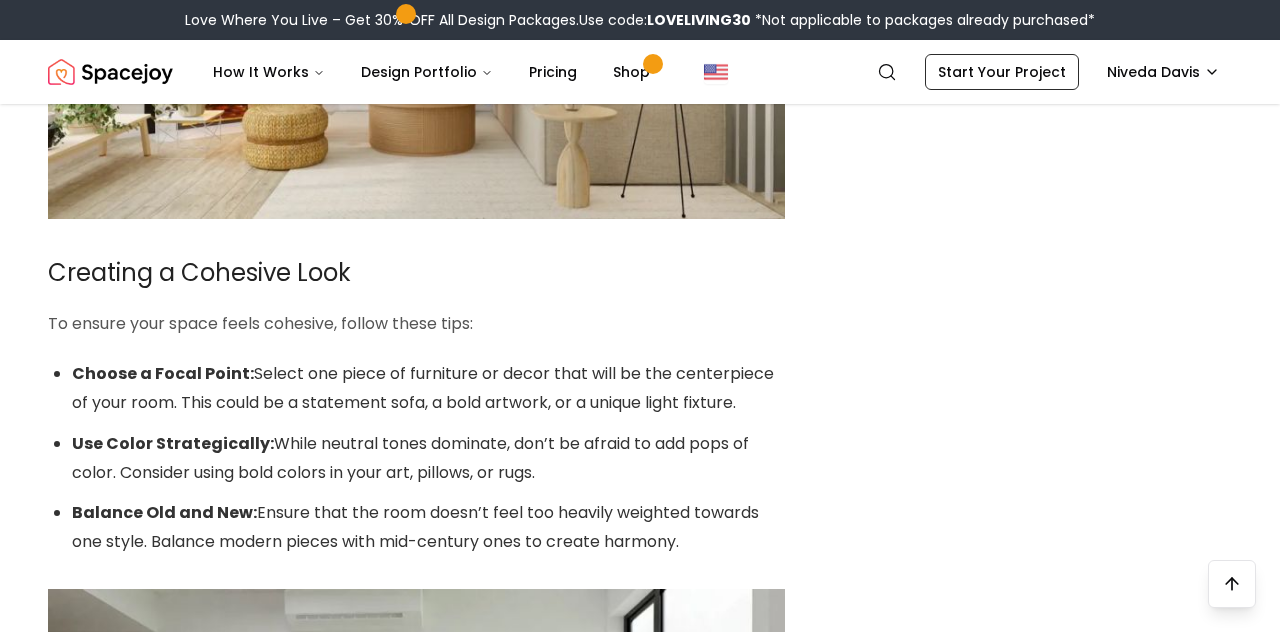 click at bounding box center (416, 796) 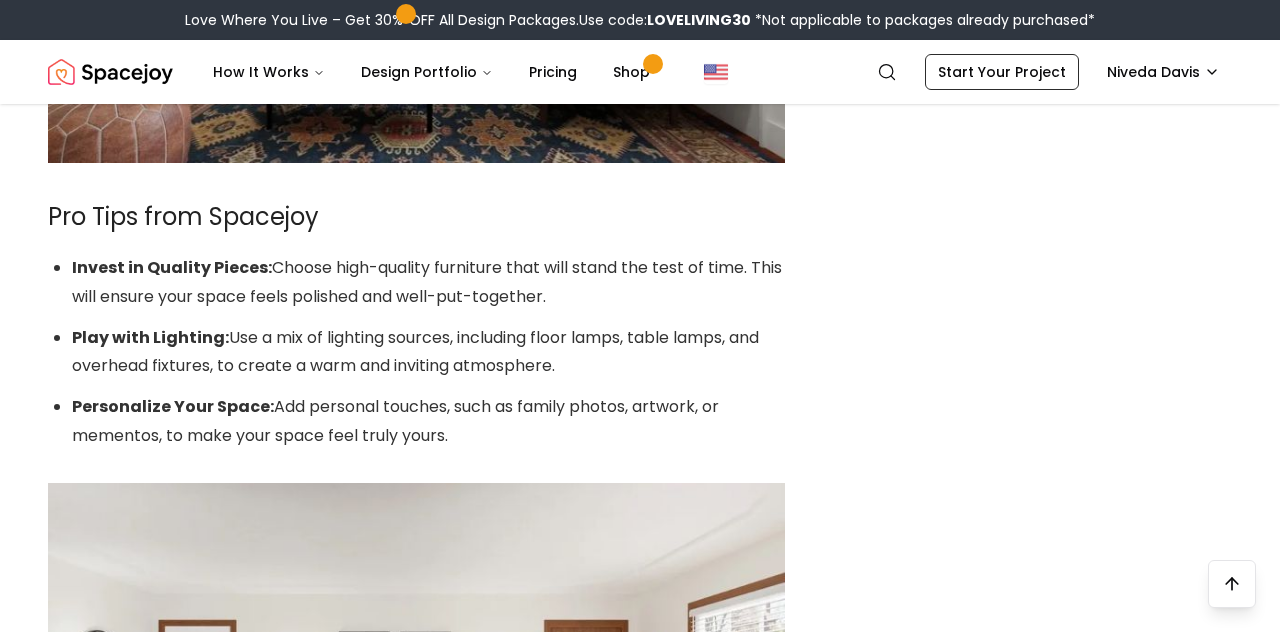 click at bounding box center (416, 690) 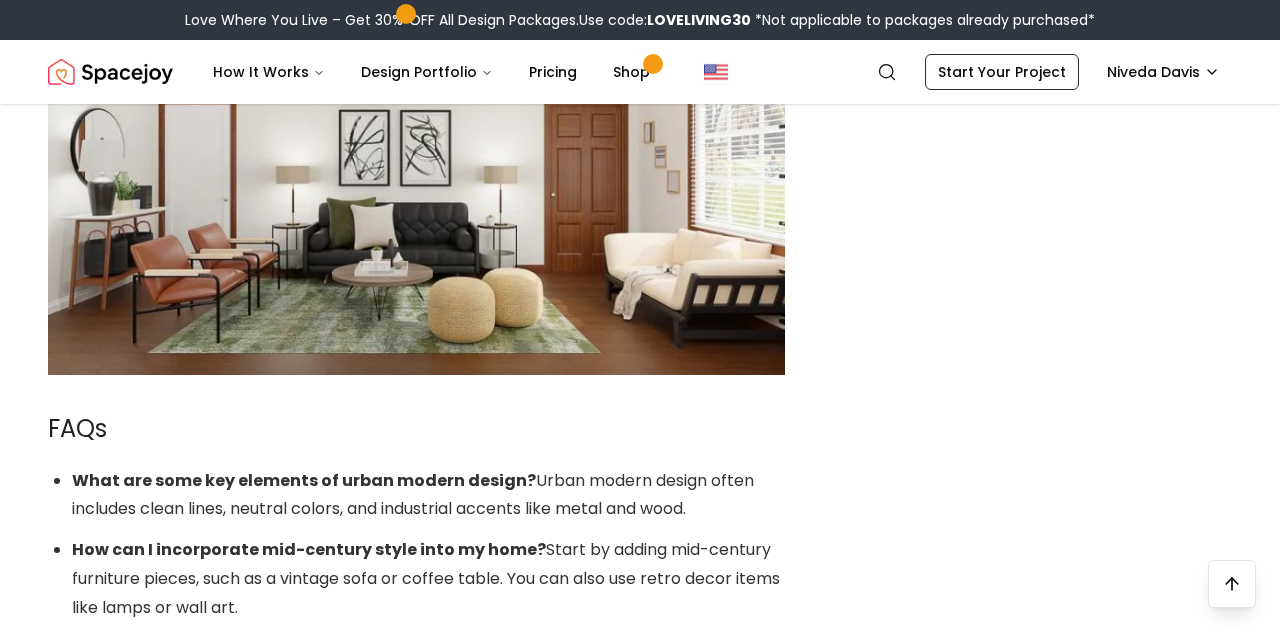 scroll, scrollTop: 3864, scrollLeft: 0, axis: vertical 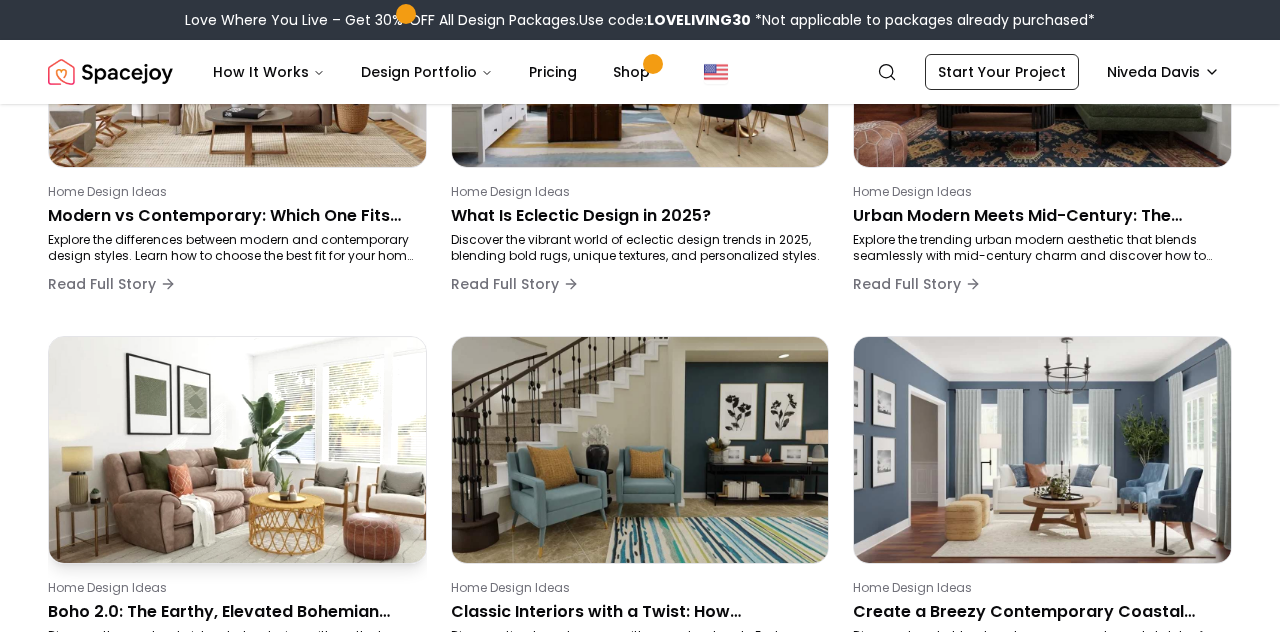 click at bounding box center [237, 449] 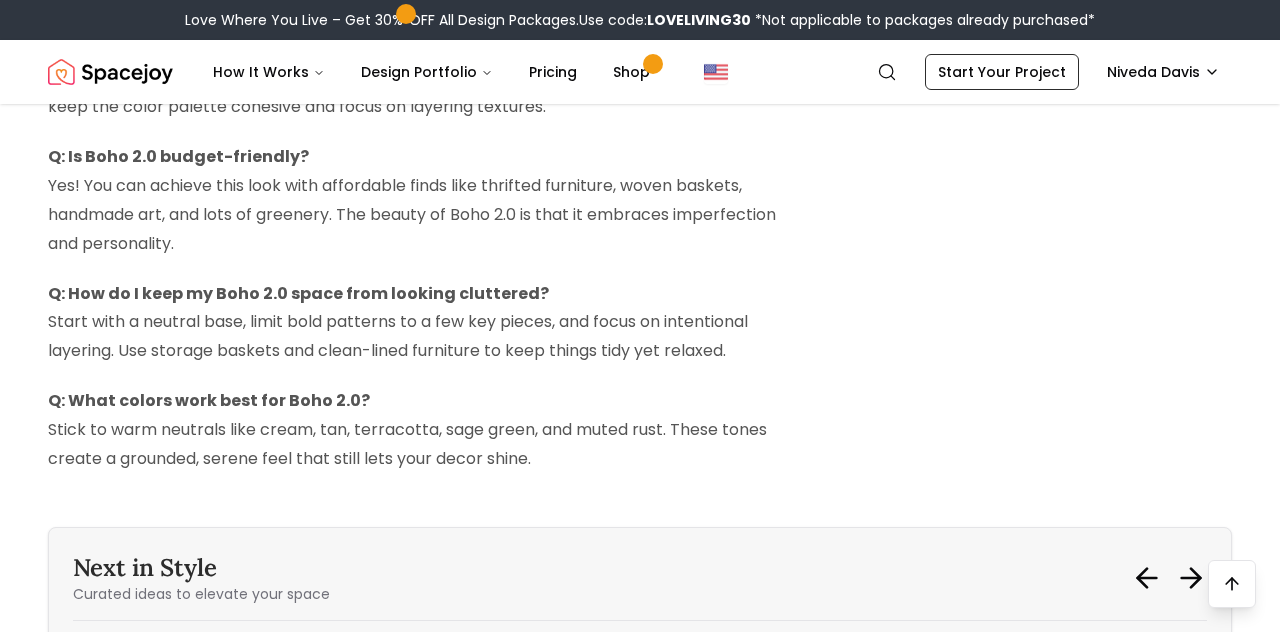 scroll, scrollTop: 4240, scrollLeft: 0, axis: vertical 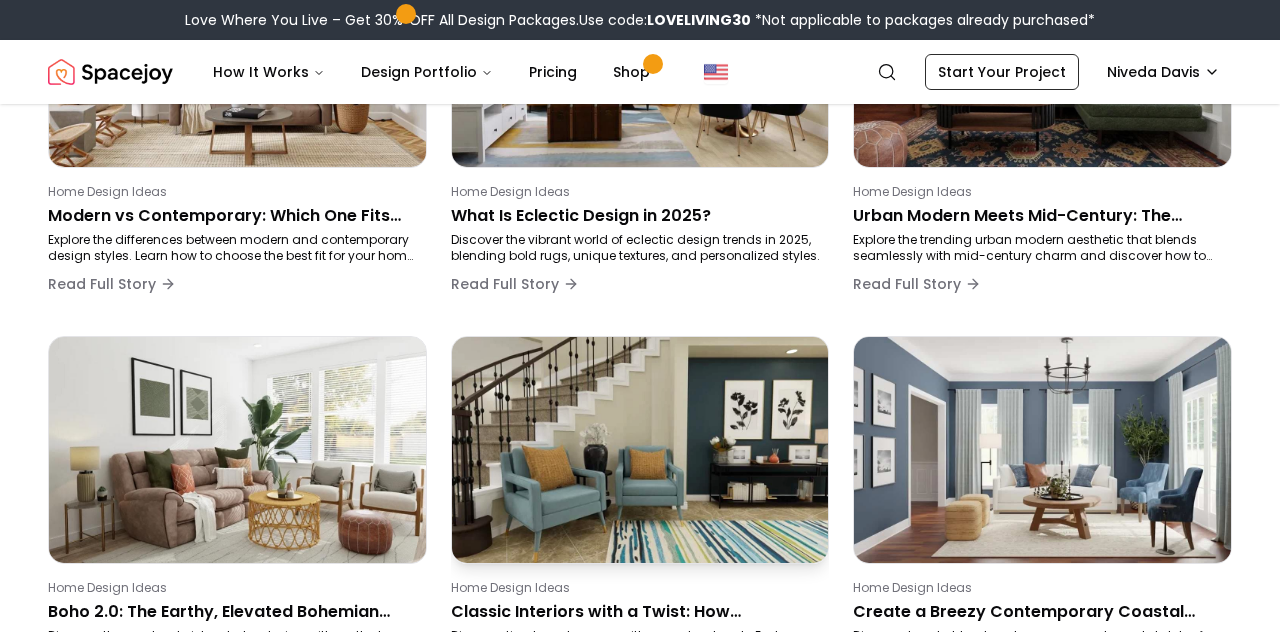 click at bounding box center [640, 449] 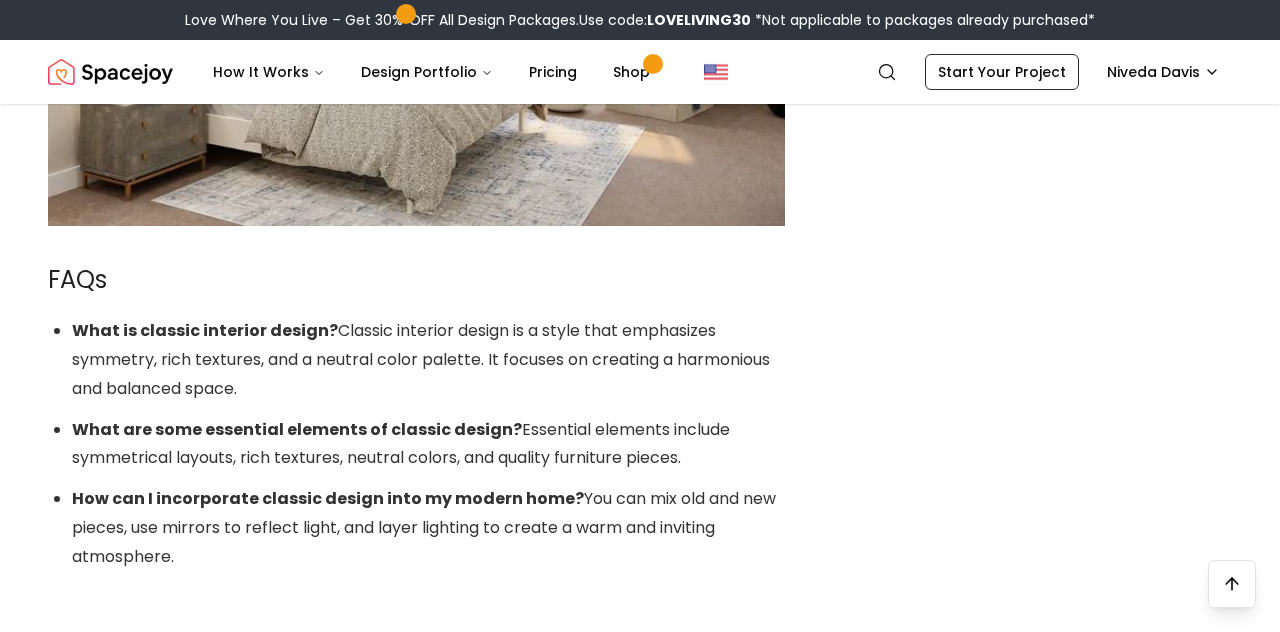 scroll, scrollTop: 4204, scrollLeft: 0, axis: vertical 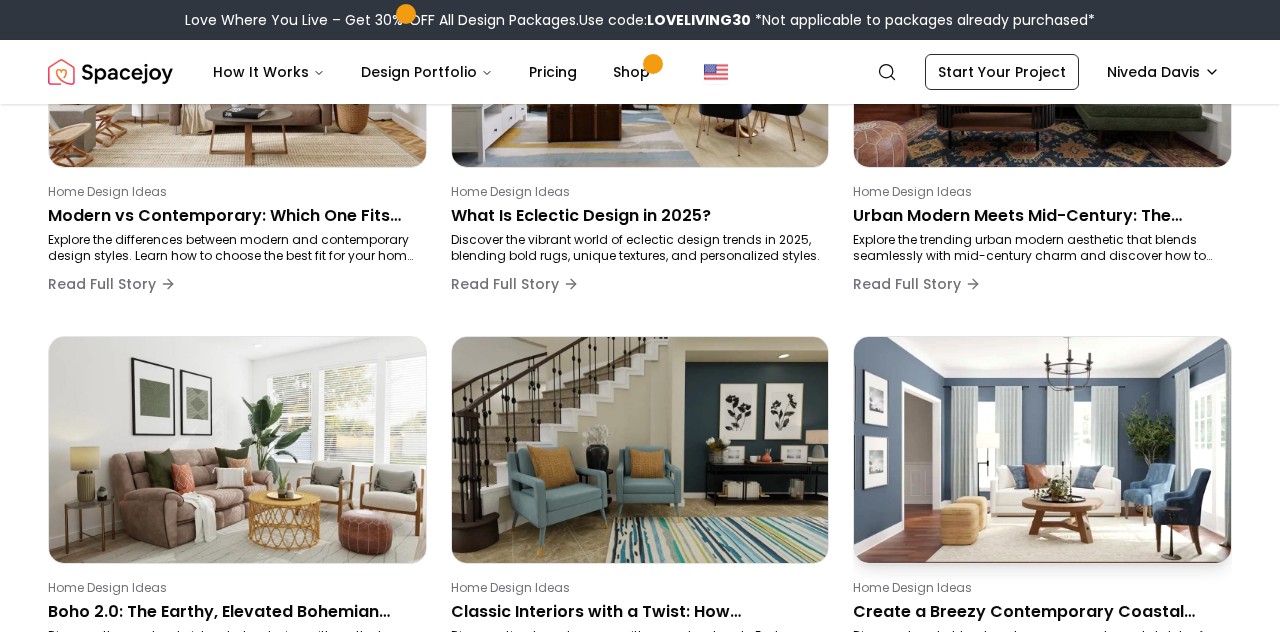 click at bounding box center [1042, 449] 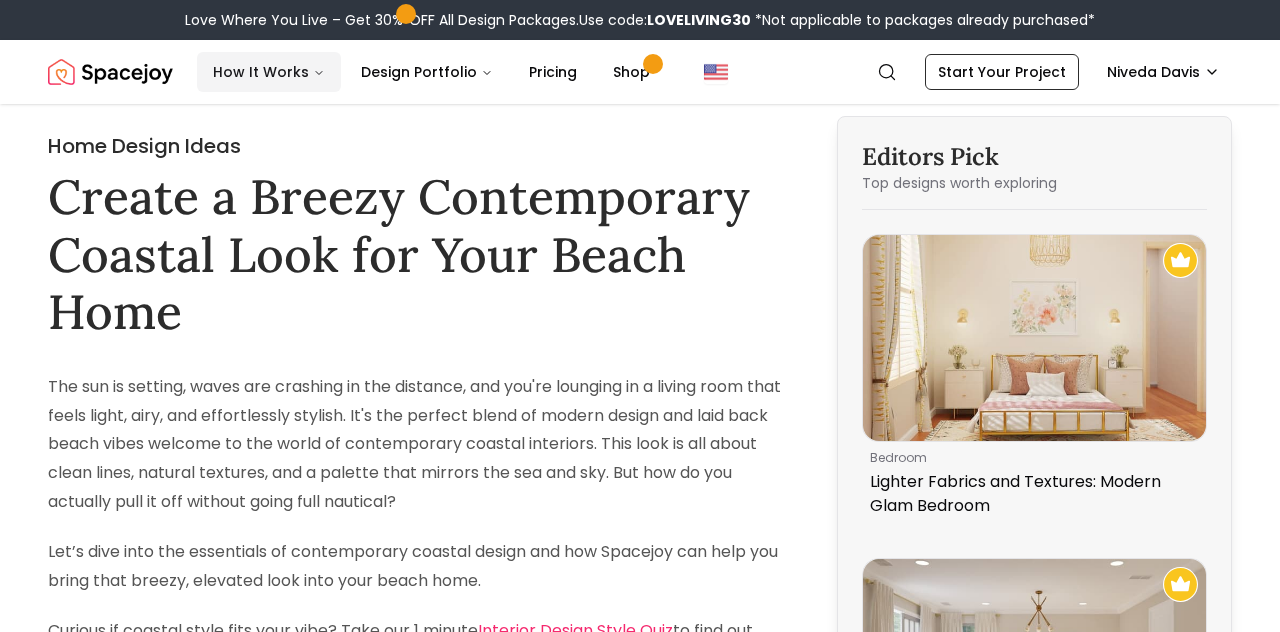 scroll, scrollTop: 0, scrollLeft: 0, axis: both 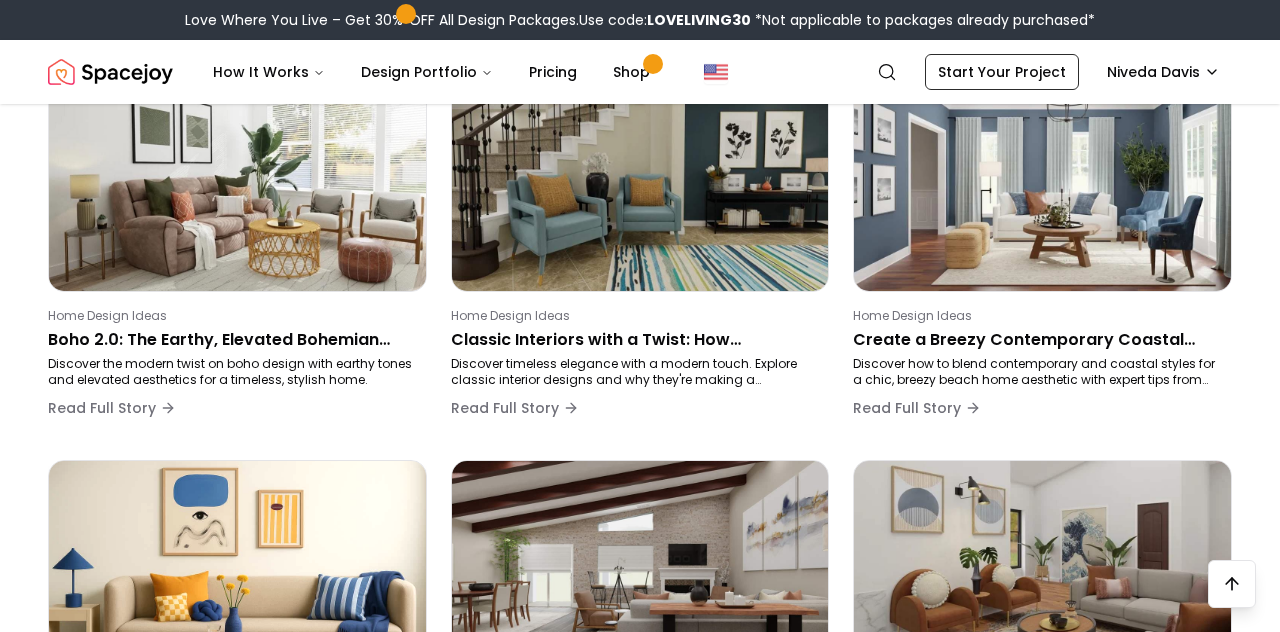 click at bounding box center (237, 573) 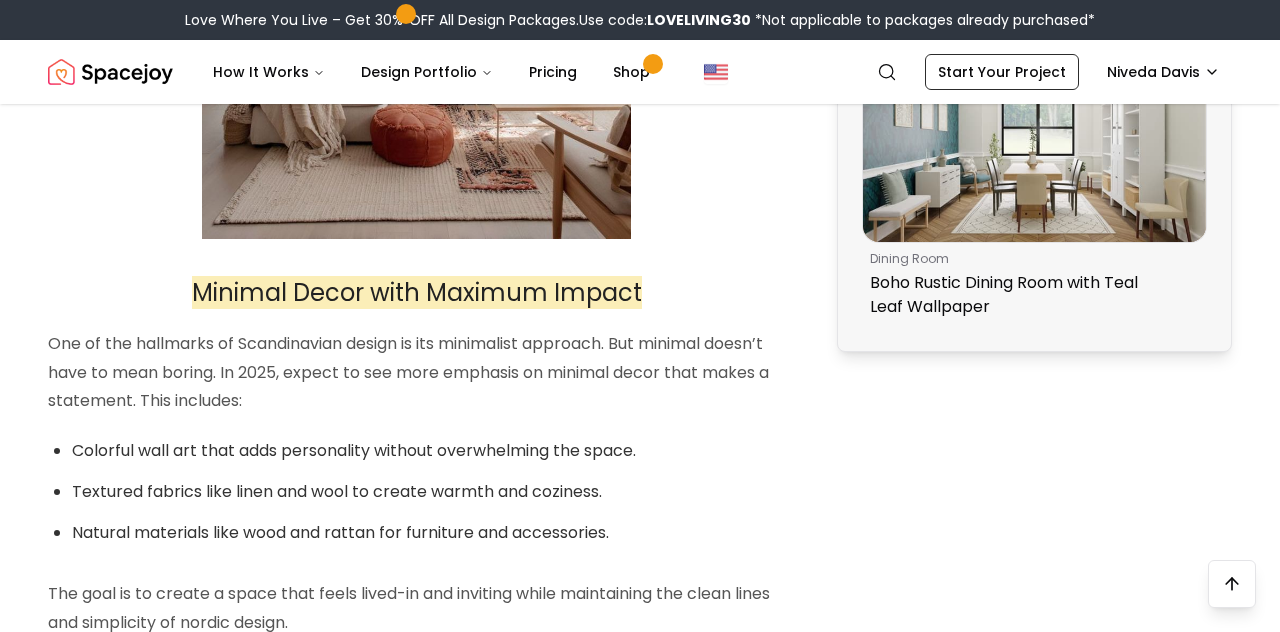 scroll, scrollTop: 1977, scrollLeft: 0, axis: vertical 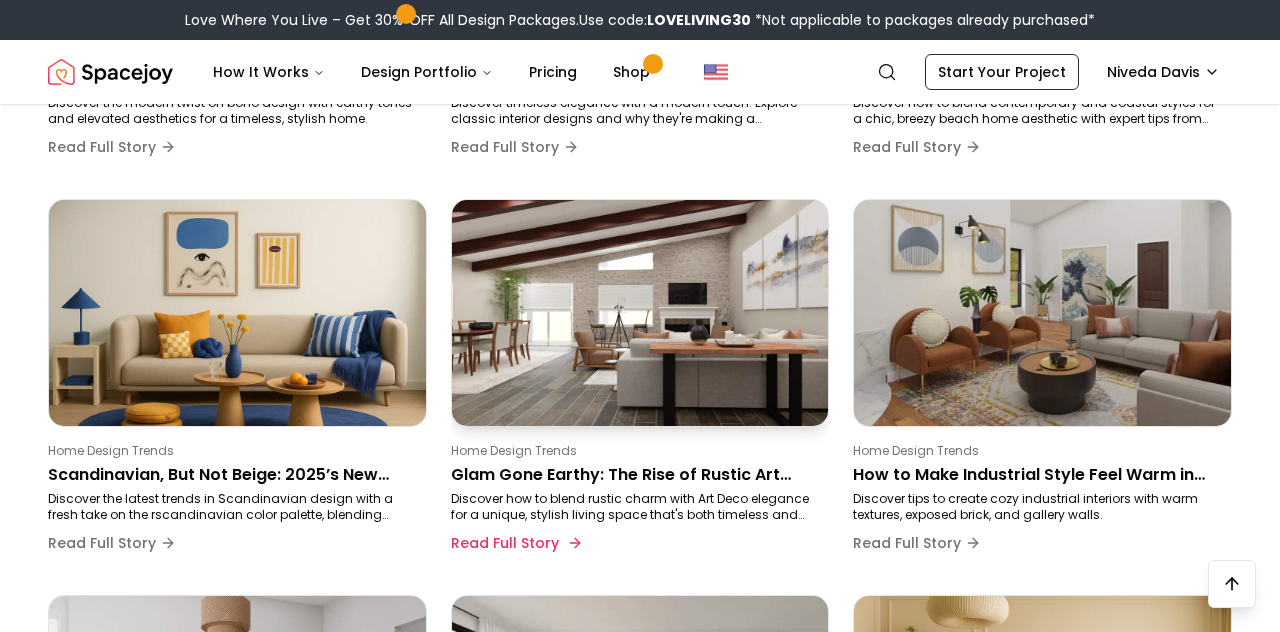 click on "Glam Gone Earthy: The Rise of Rustic Art Deco Spaces" at bounding box center [636, 475] 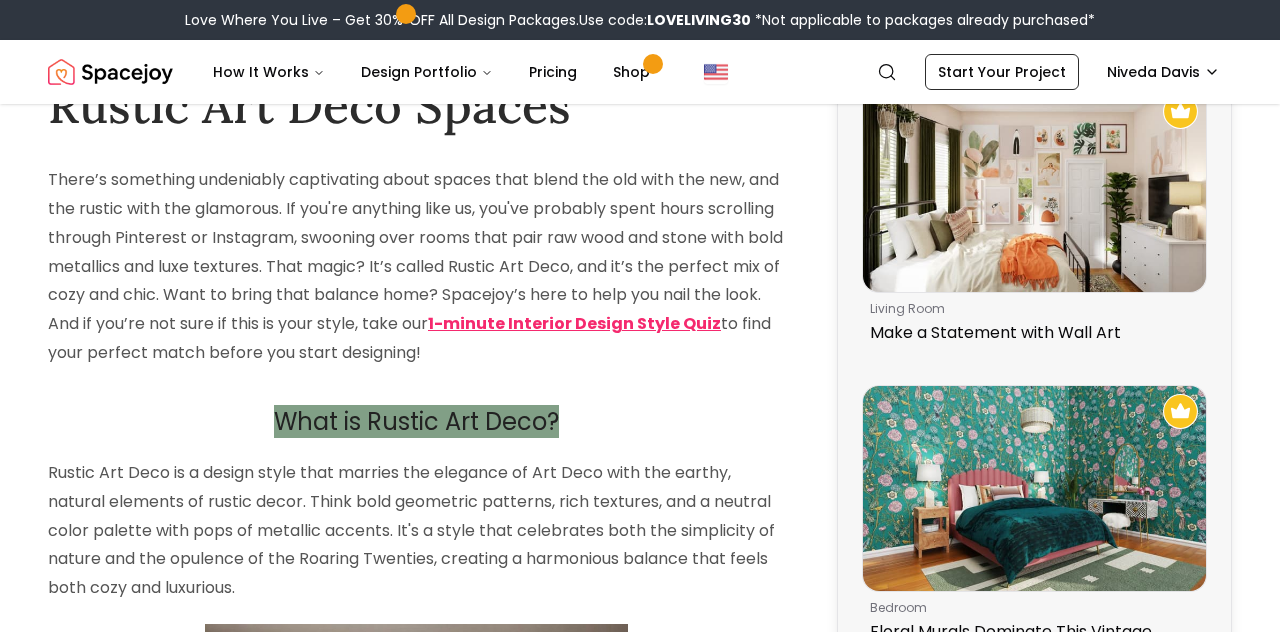 scroll, scrollTop: 708, scrollLeft: 0, axis: vertical 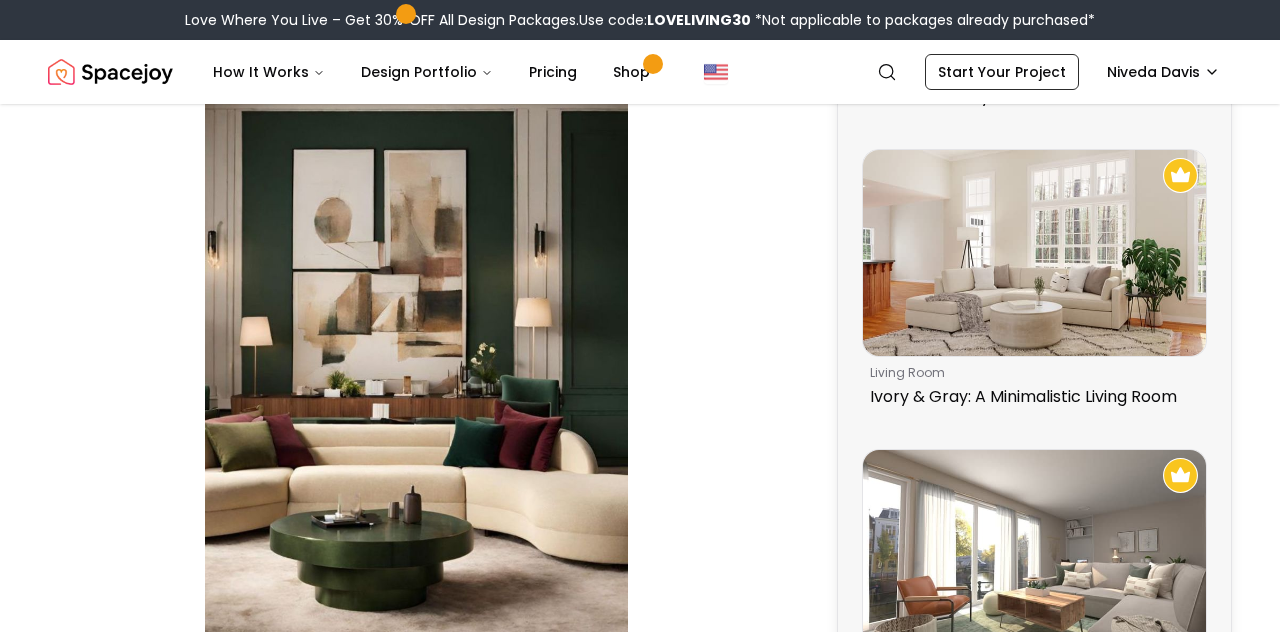 click at bounding box center (416, 382) 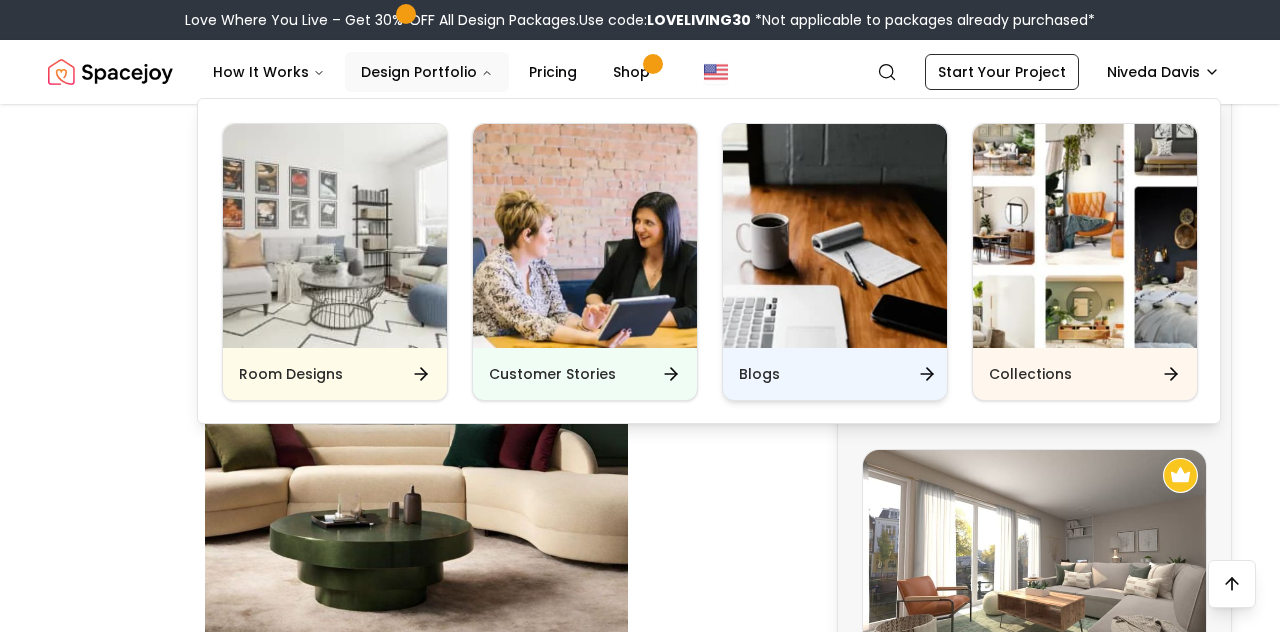 click on "Blogs" at bounding box center (835, 374) 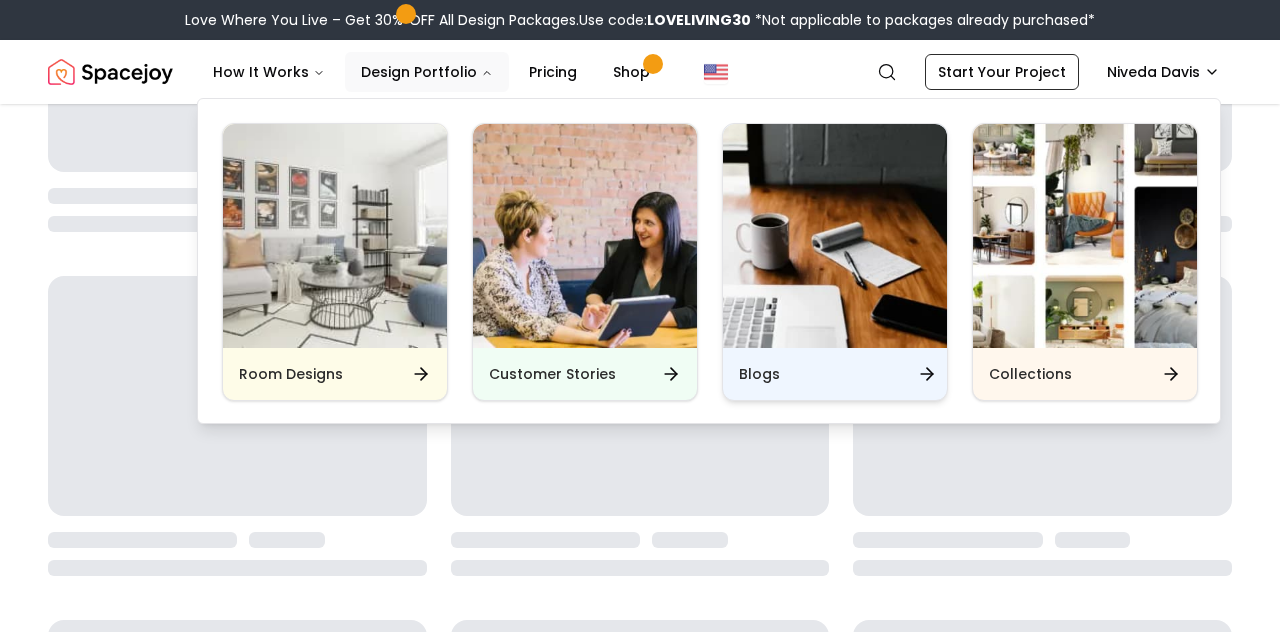 scroll, scrollTop: 0, scrollLeft: 0, axis: both 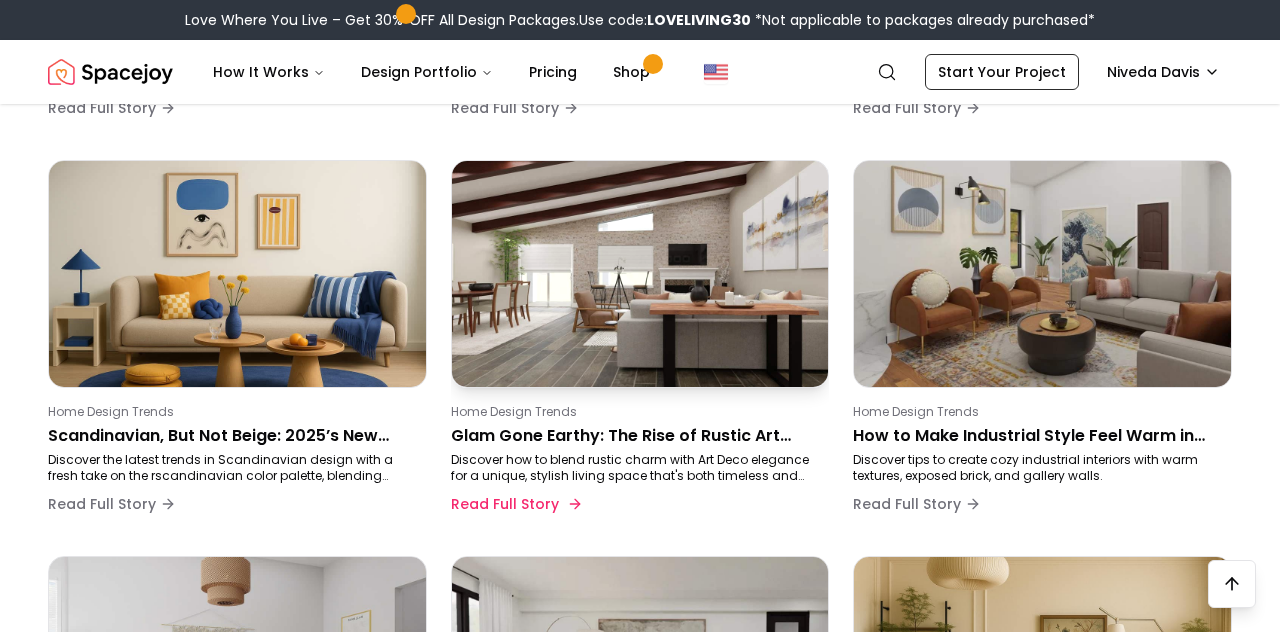 click on "Home Design Trends Glam Gone Earthy: The Rise of Rustic Art Deco Spaces Discover how to blend rustic charm with Art Deco elegance for a unique, stylish living space that's both timeless and trendy. Read Full Story" at bounding box center (636, 464) 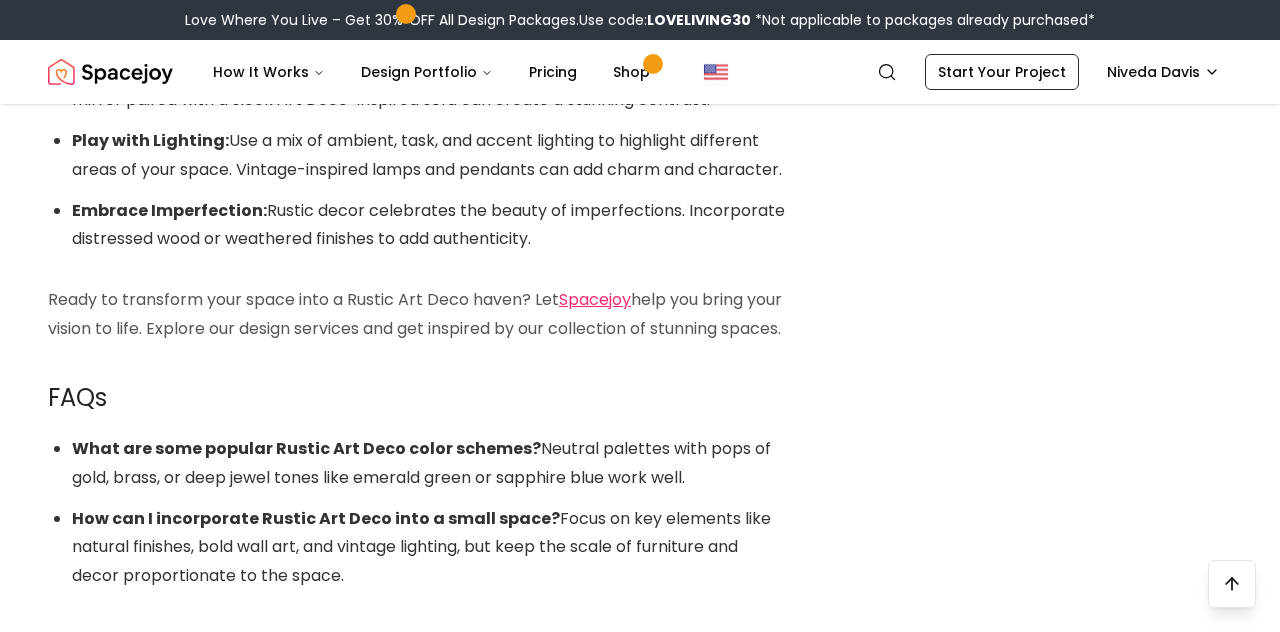 scroll, scrollTop: 3711, scrollLeft: 0, axis: vertical 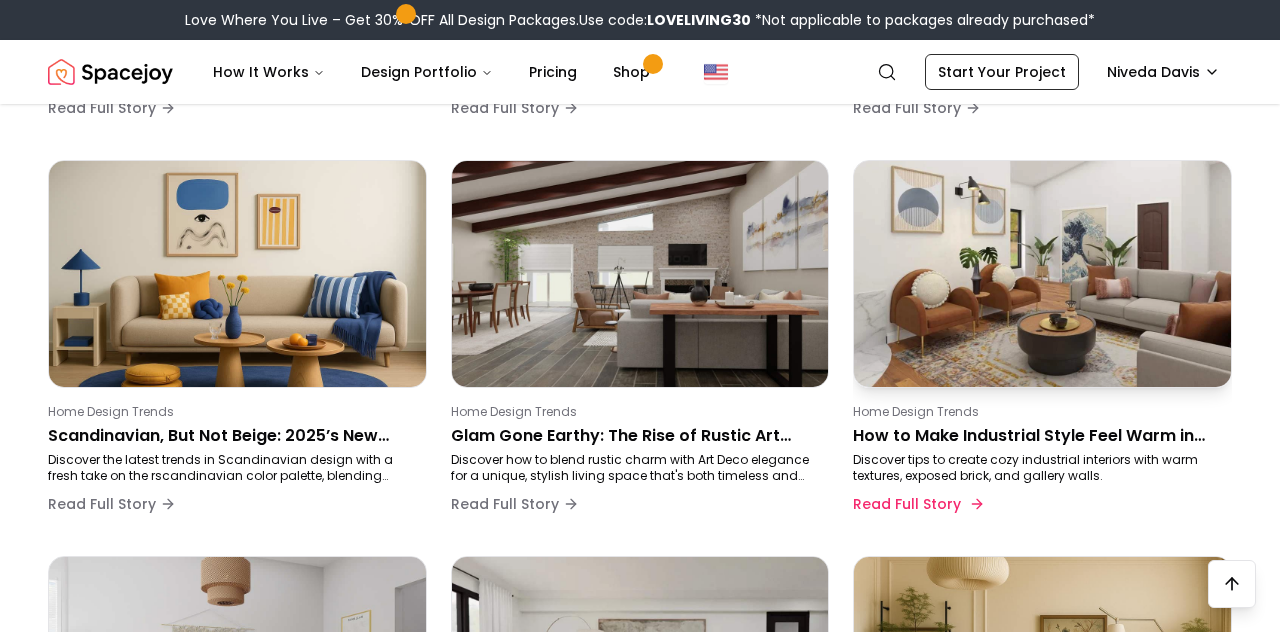 click on "Discover tips to create cozy industrial interiors with warm textures, exposed brick, and gallery walls." at bounding box center [1038, 468] 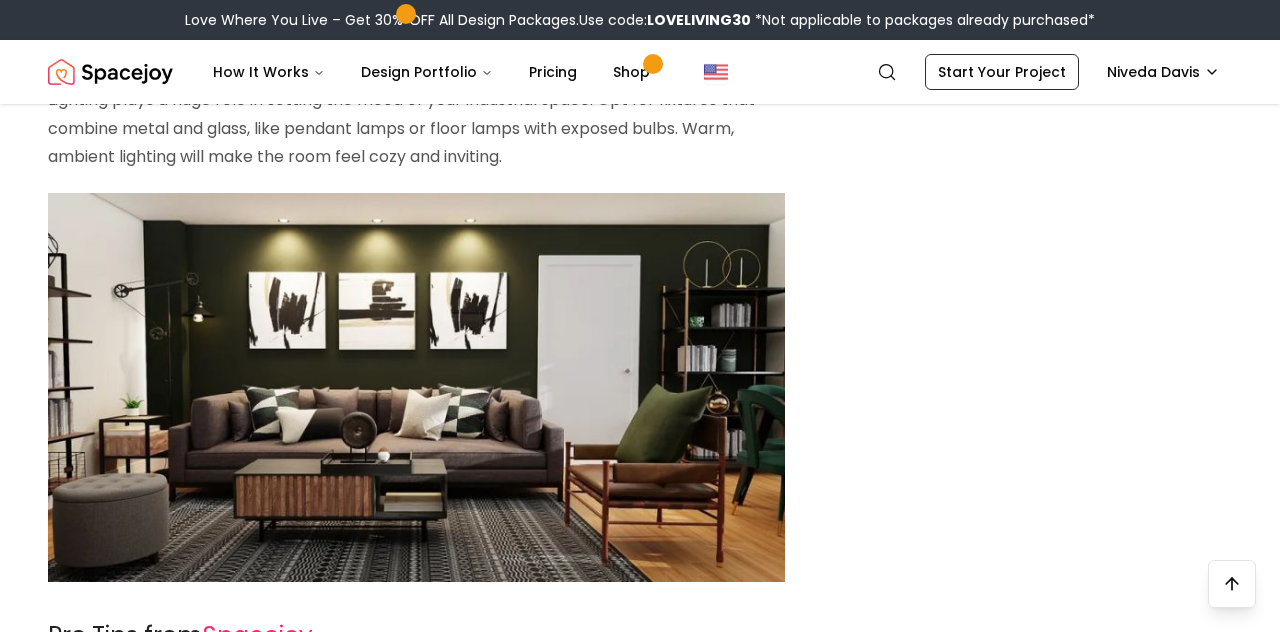 scroll, scrollTop: 4844, scrollLeft: 0, axis: vertical 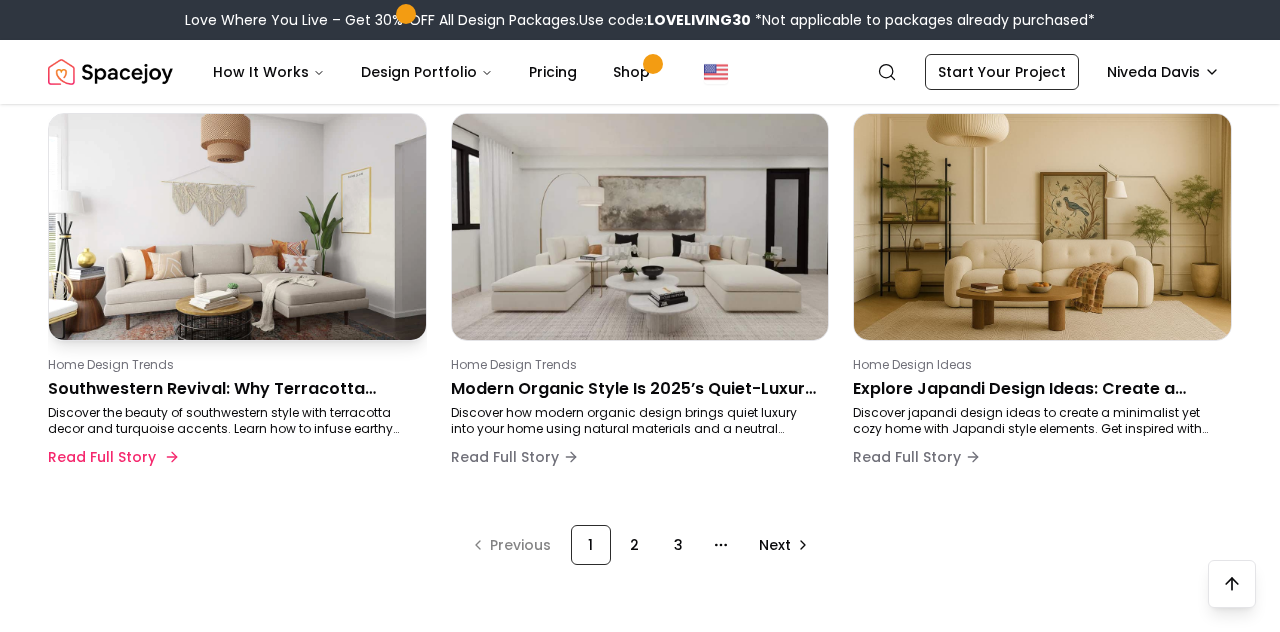 click on "Discover the beauty of southwestern style with terracotta decor and turquoise accents. Learn how to infuse earthy tones and clay textures into your home." at bounding box center [233, 421] 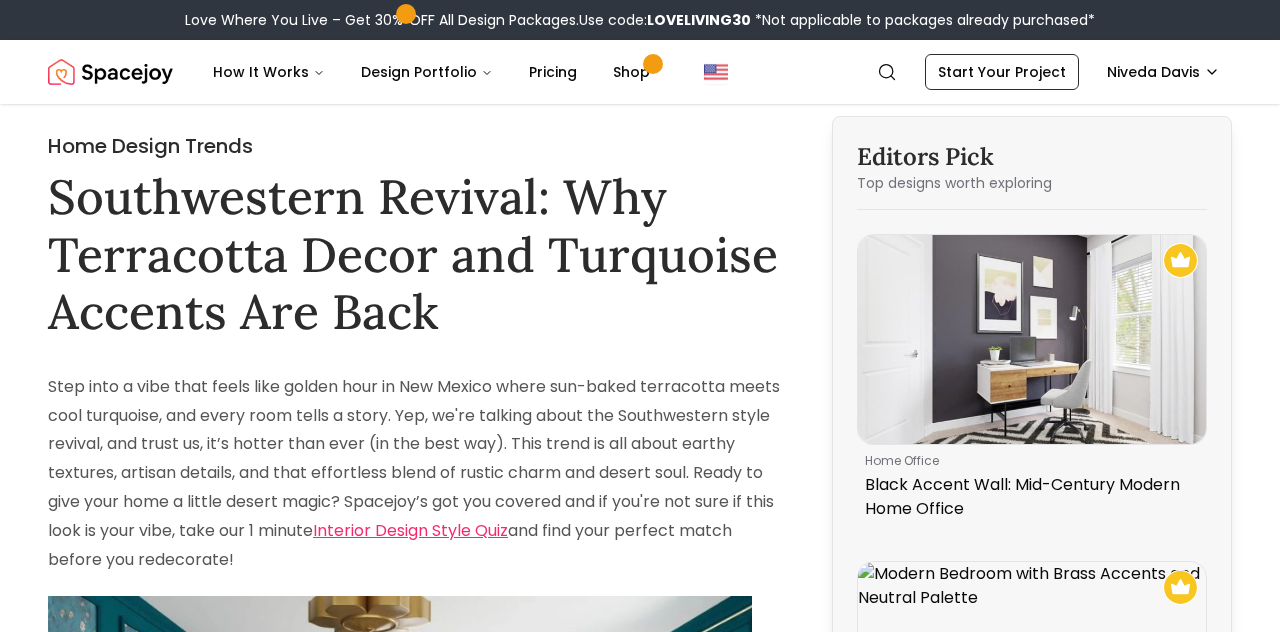 scroll, scrollTop: 0, scrollLeft: 0, axis: both 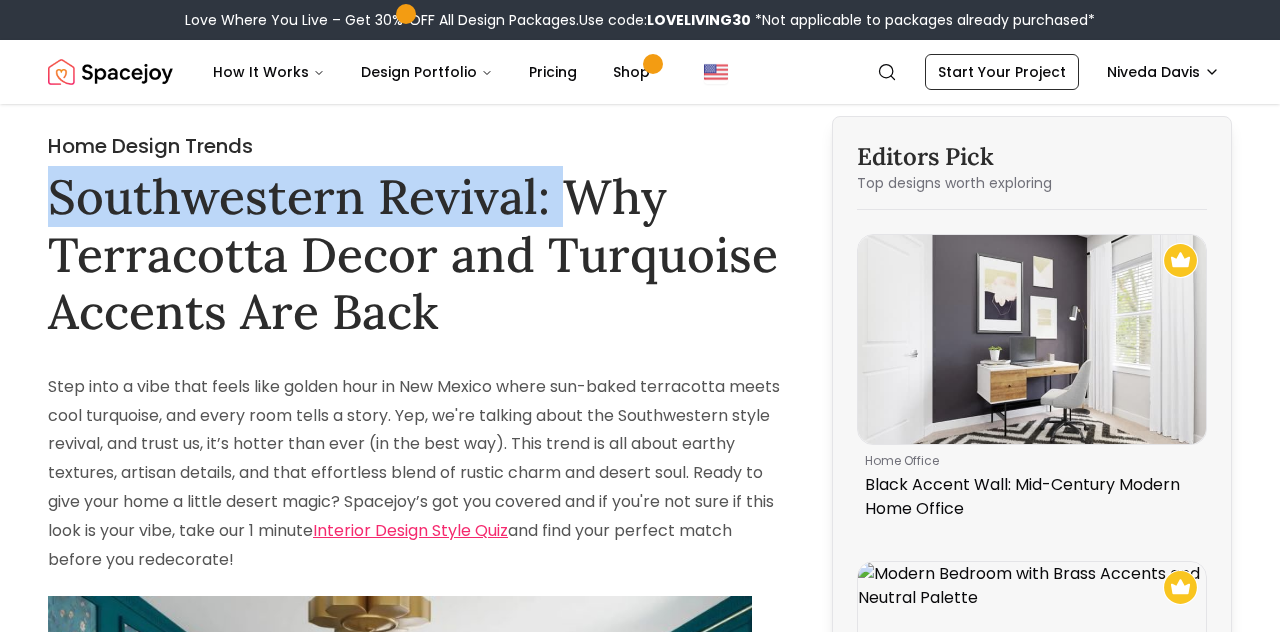 drag, startPoint x: 557, startPoint y: 202, endPoint x: 549, endPoint y: 159, distance: 43.737854 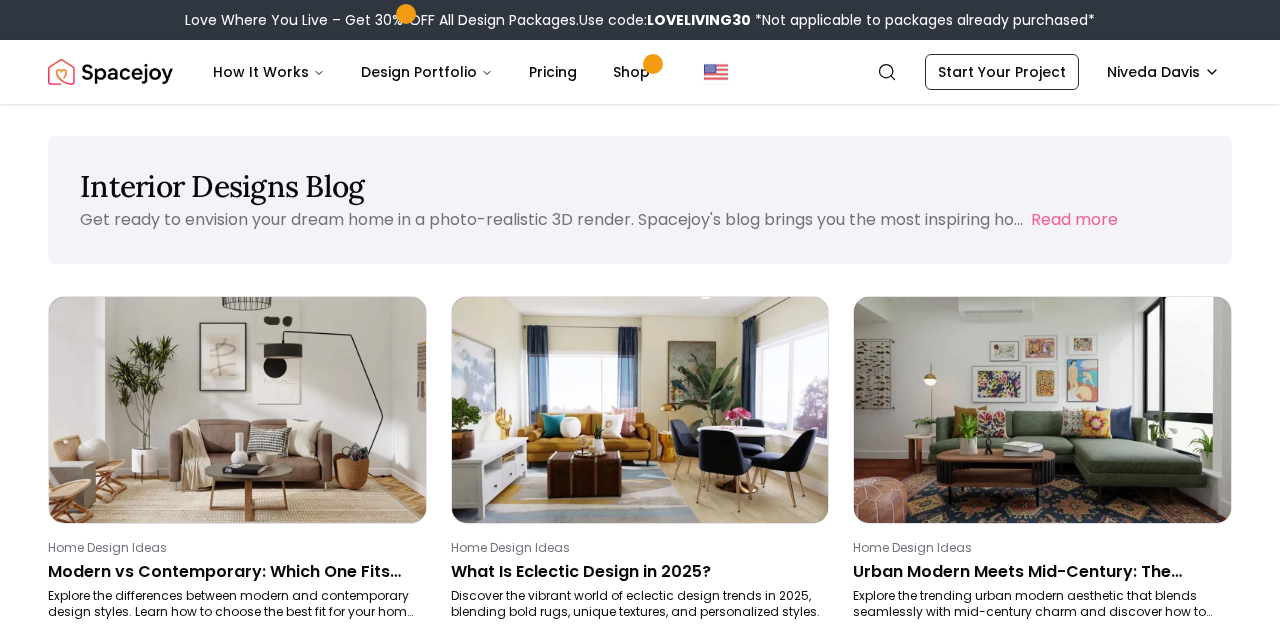 scroll, scrollTop: 1371, scrollLeft: 0, axis: vertical 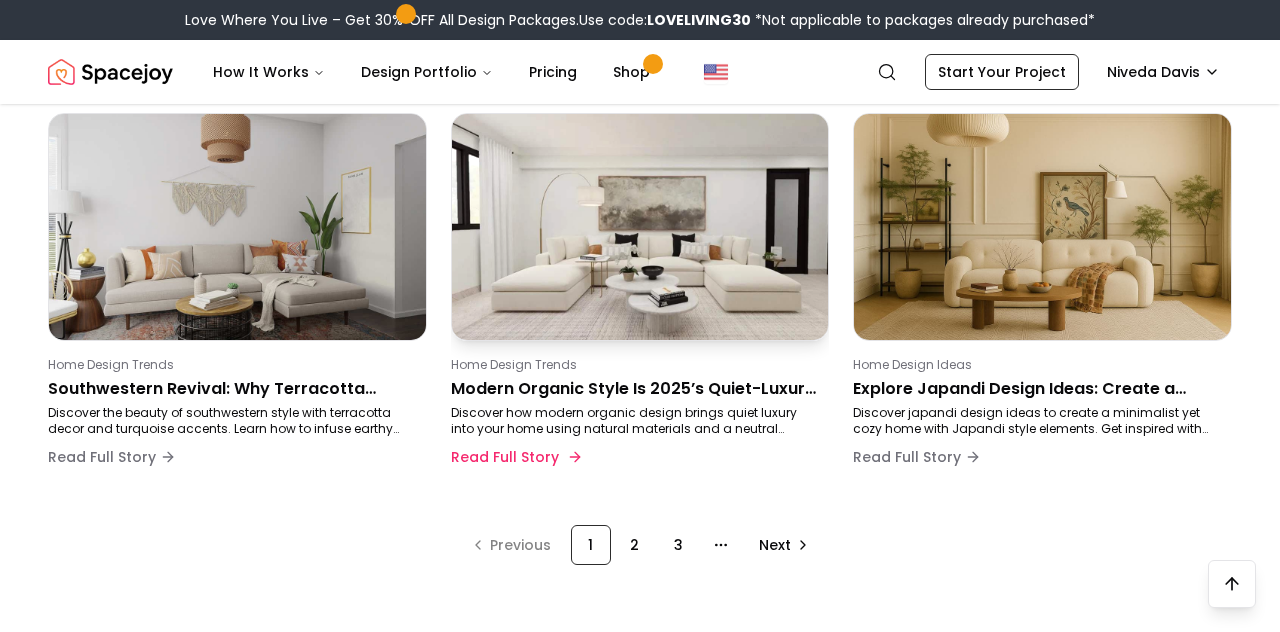click on "Discover how modern organic design brings quiet luxury into your home using natural materials and a neutral palette." at bounding box center (636, 421) 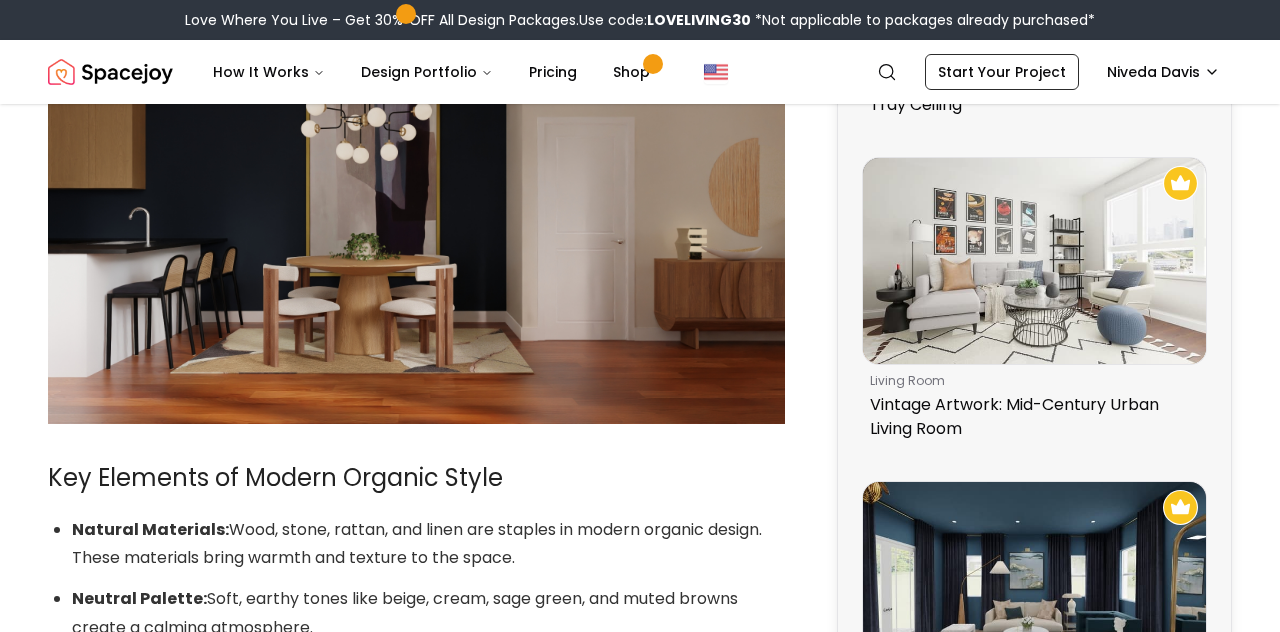 scroll, scrollTop: 0, scrollLeft: 0, axis: both 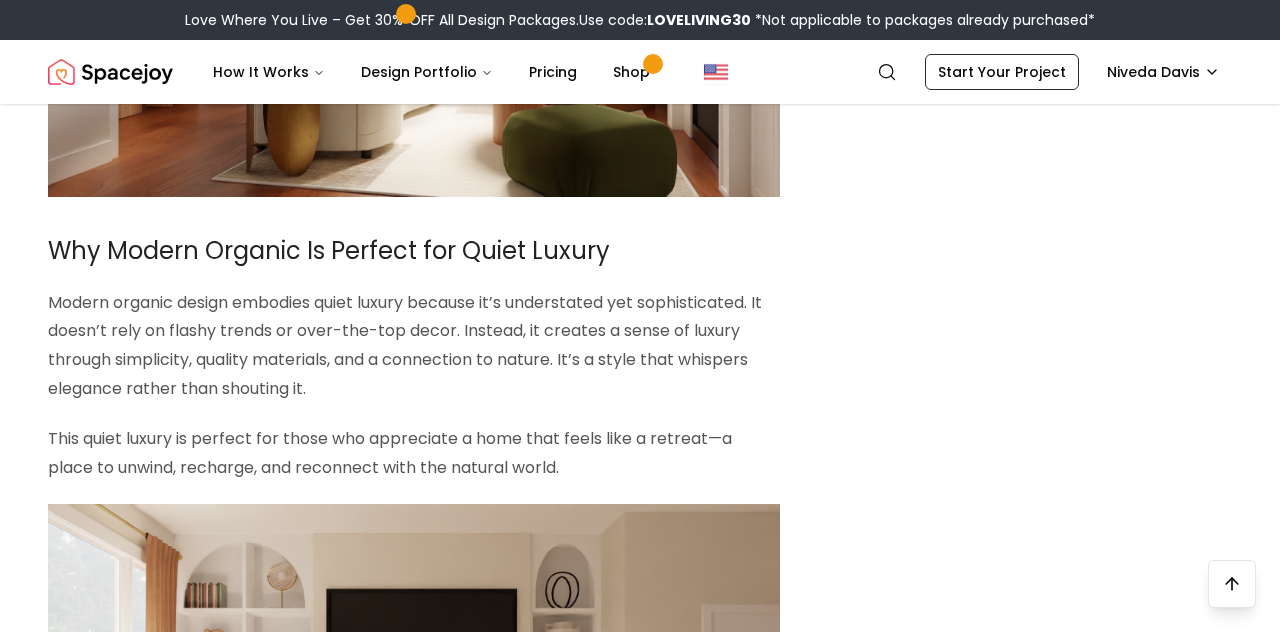 click on "Modern organic design embodies quiet luxury because it’s understated yet sophisticated. It doesn’t rely on flashy trends or over-the-top decor. Instead, it creates a sense of luxury through simplicity, quality materials, and a connection to nature. It’s a style that whispers elegance rather than shouting it." at bounding box center [414, 346] 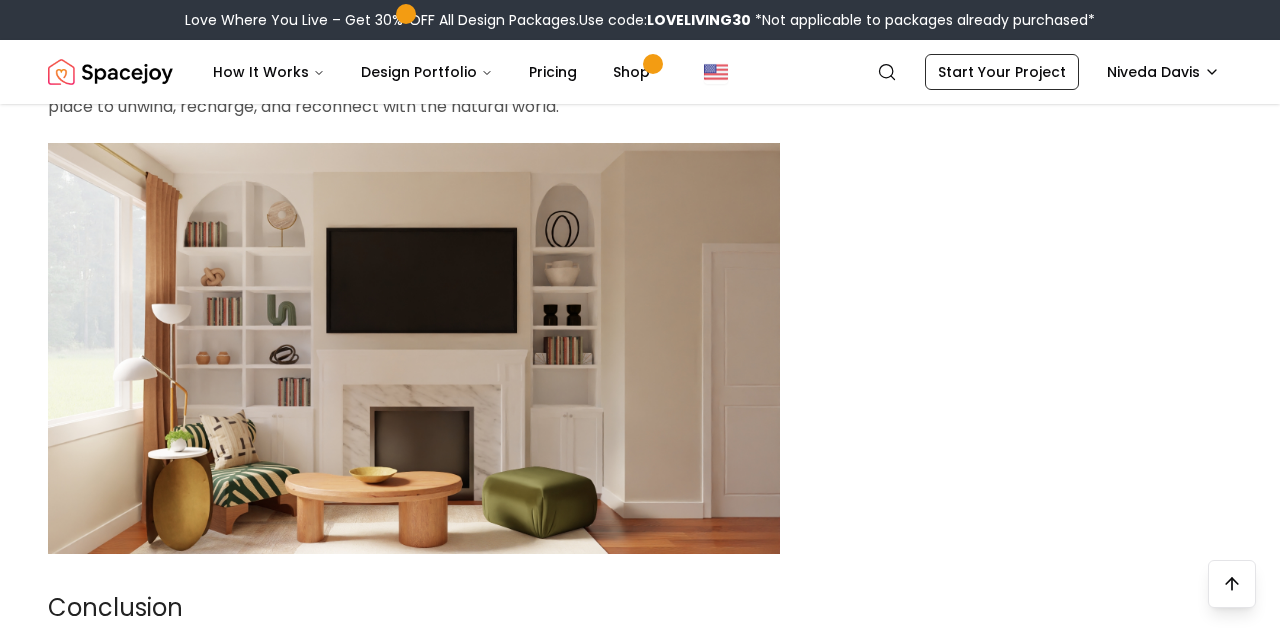 click at bounding box center (414, 349) 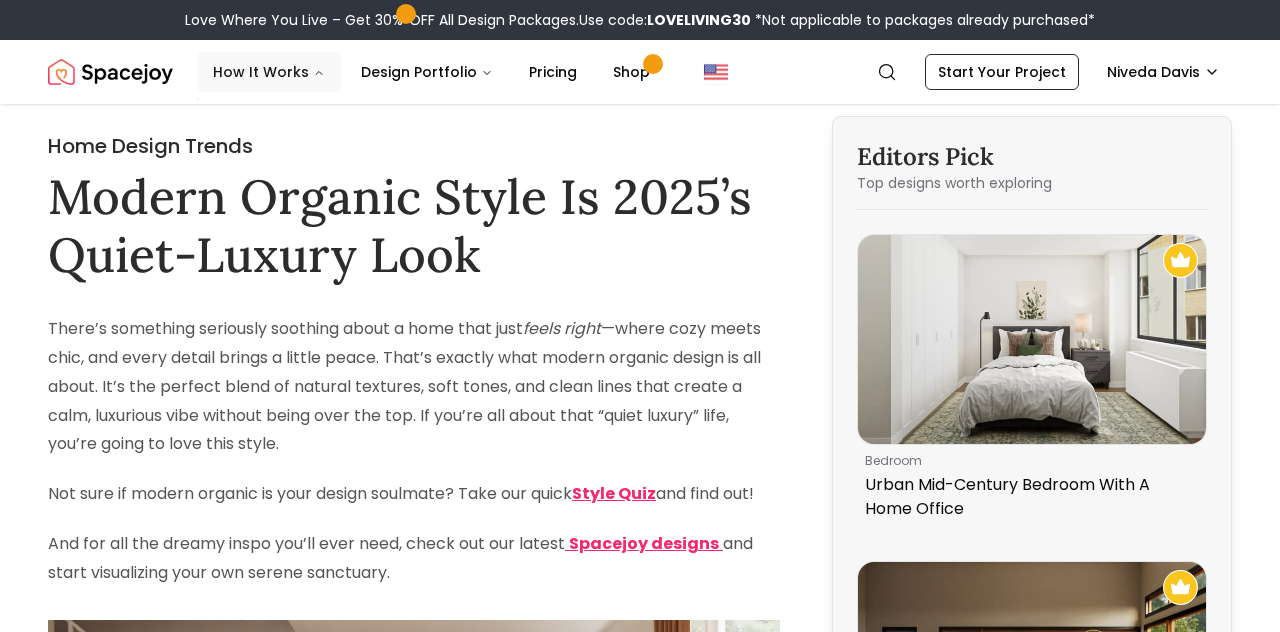 scroll, scrollTop: 0, scrollLeft: 0, axis: both 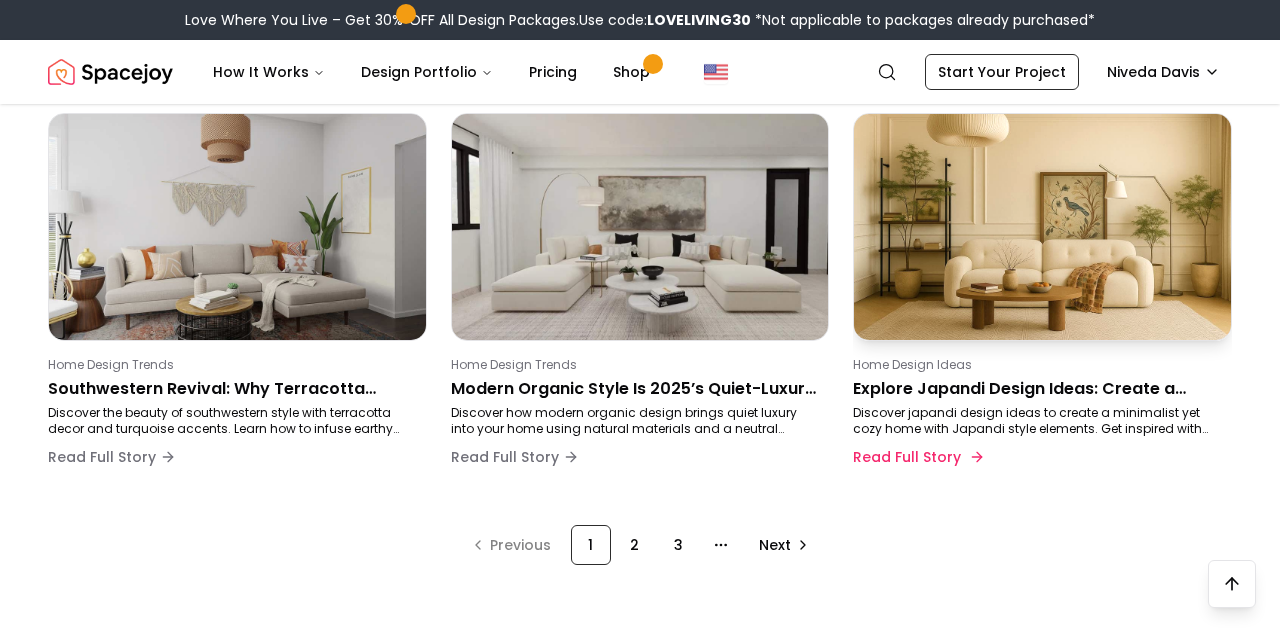 click on "Explore Japandi Design Ideas: Create a Minimal Yet Cozy Space" at bounding box center (1038, 389) 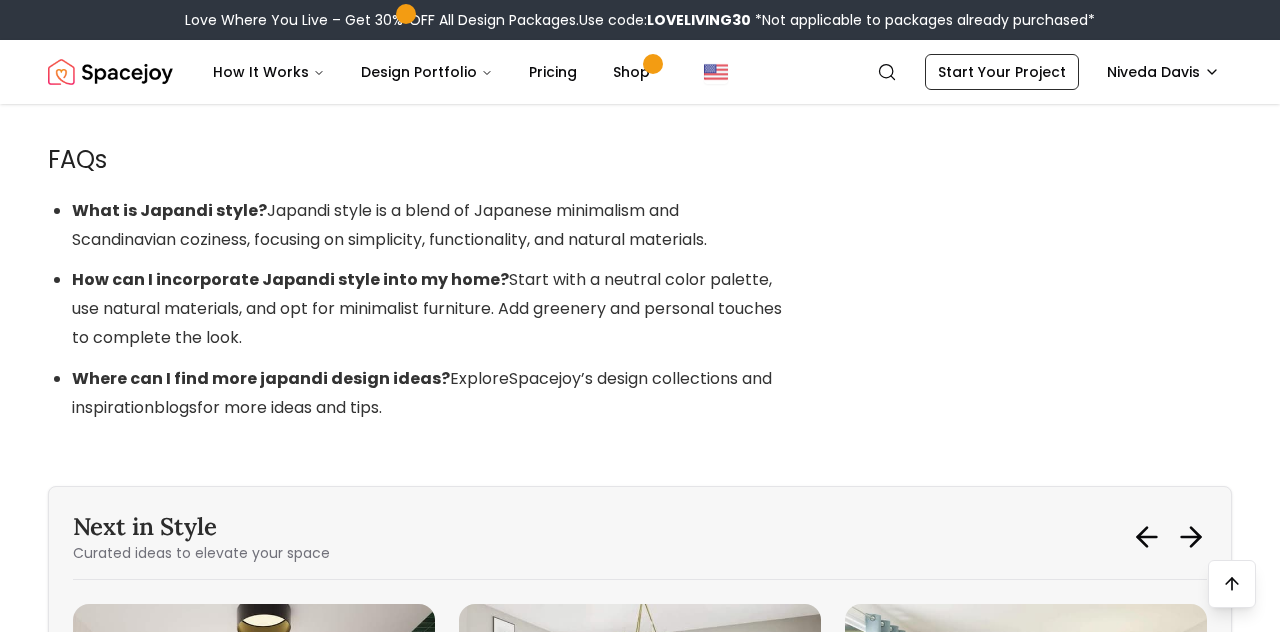 scroll, scrollTop: 4260, scrollLeft: 0, axis: vertical 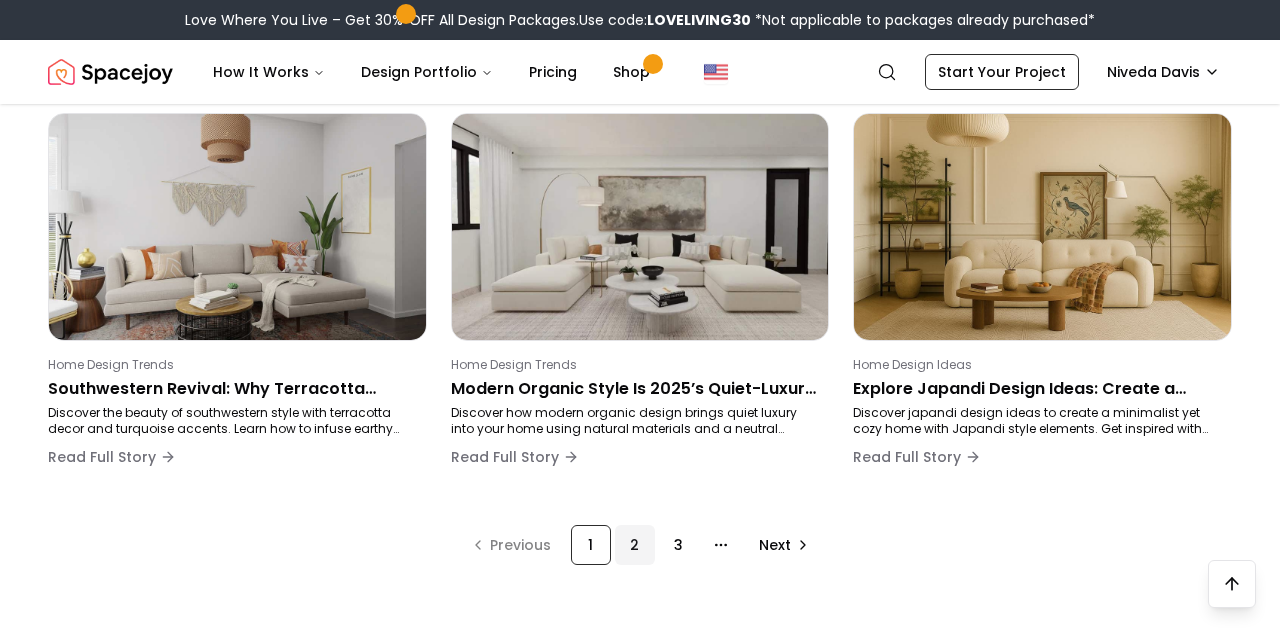 click on "2" at bounding box center [635, 545] 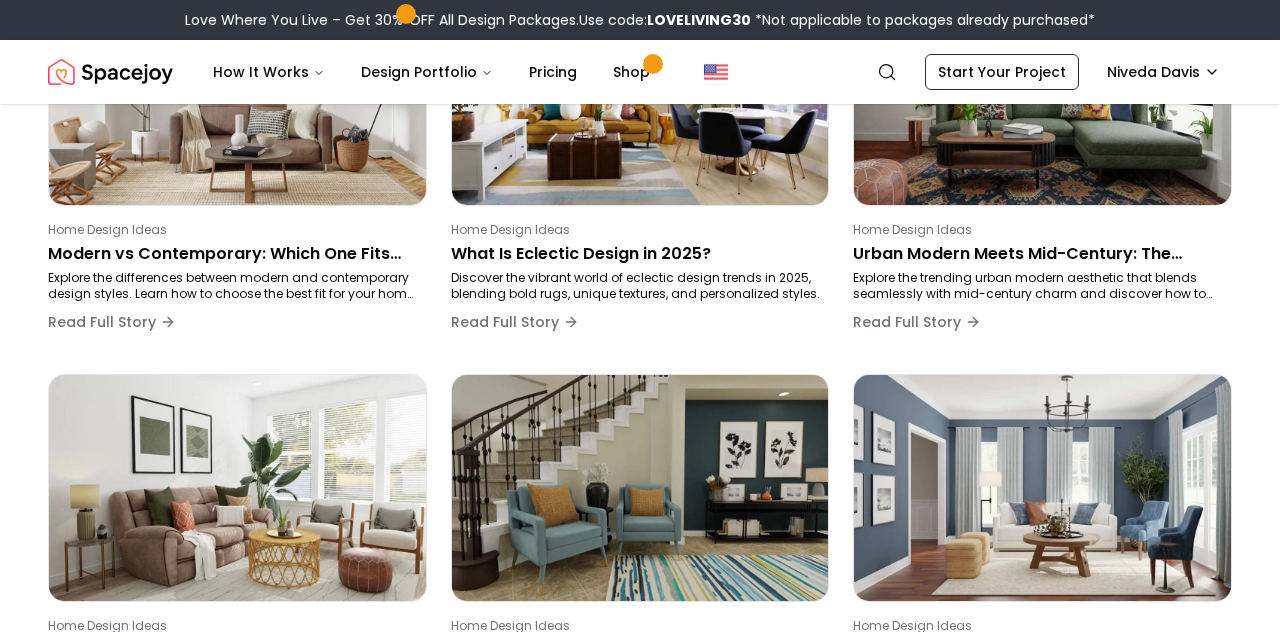 scroll, scrollTop: 296, scrollLeft: 0, axis: vertical 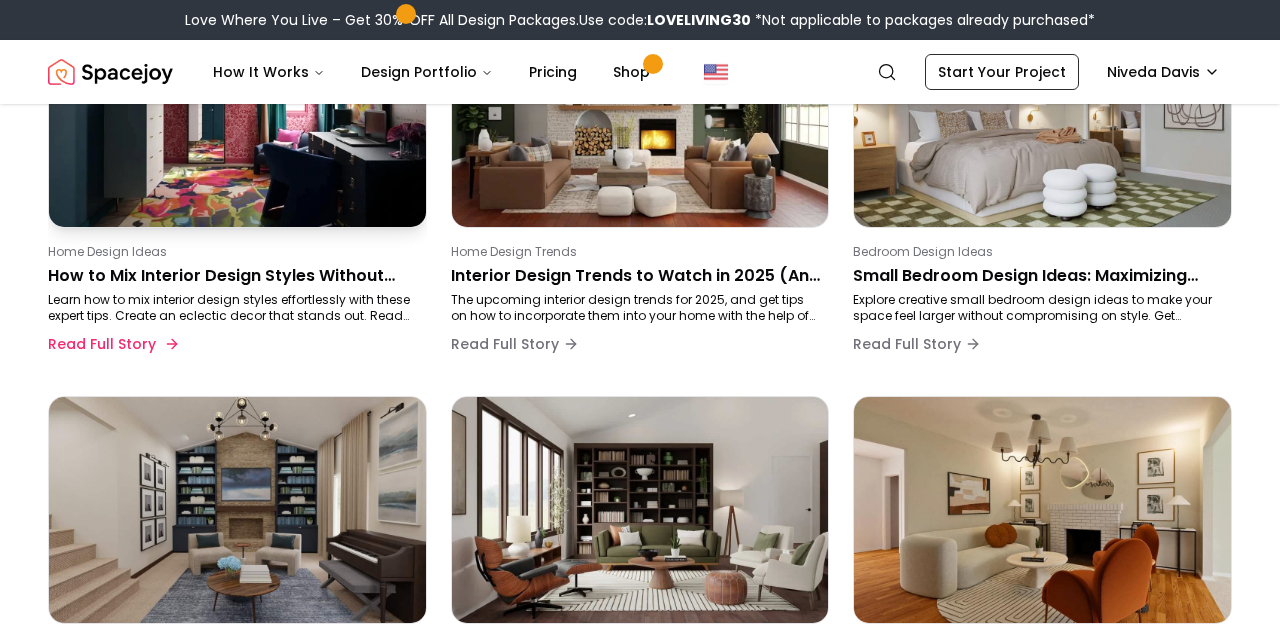 click on "Home Design Ideas How to Mix Interior Design Styles Without Clashing: A Step-by-Step Guide Learn how to mix interior design styles effortlessly with these expert tips. Create an eclectic decor that stands out. Read now! Read Full Story" at bounding box center [233, 304] 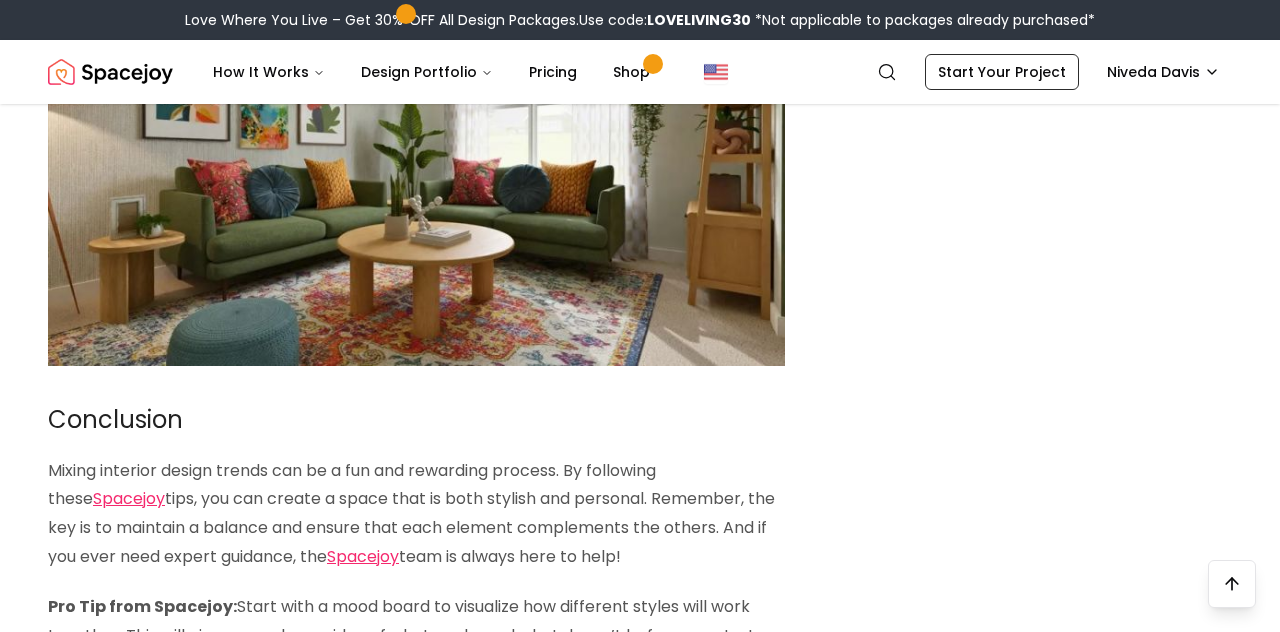 scroll, scrollTop: 3377, scrollLeft: 0, axis: vertical 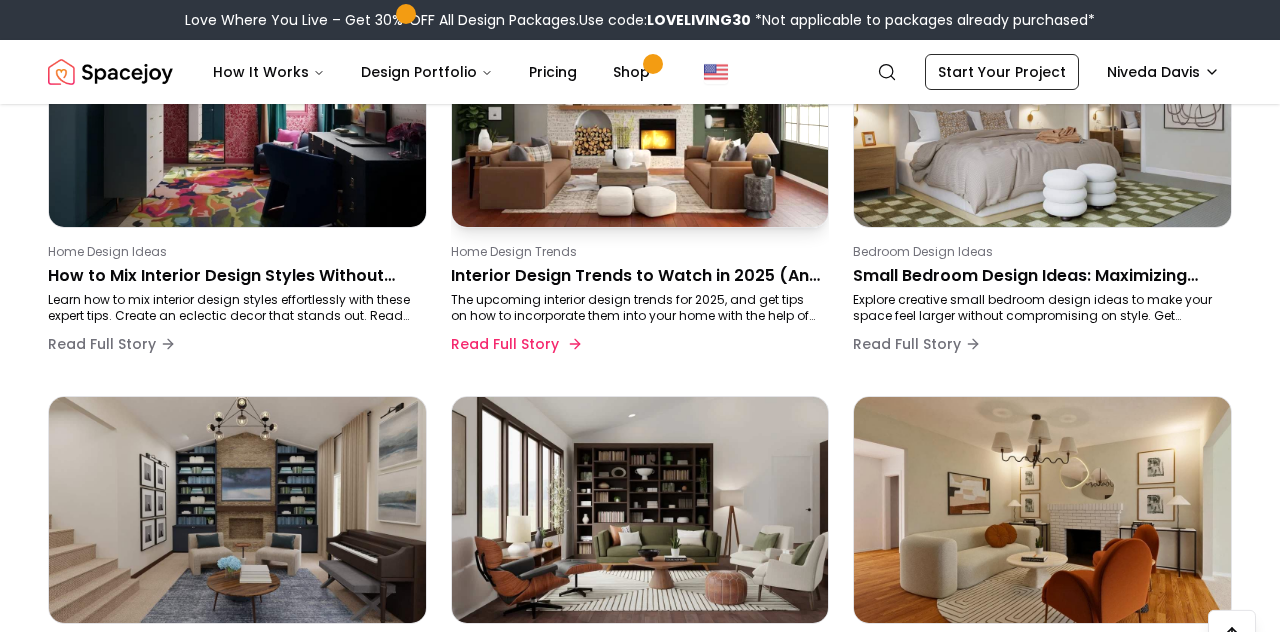 click on "The  upcoming interior design trends for 2025, and get tips on how to incorporate them into your home with the help of Spacejoy." at bounding box center (636, 308) 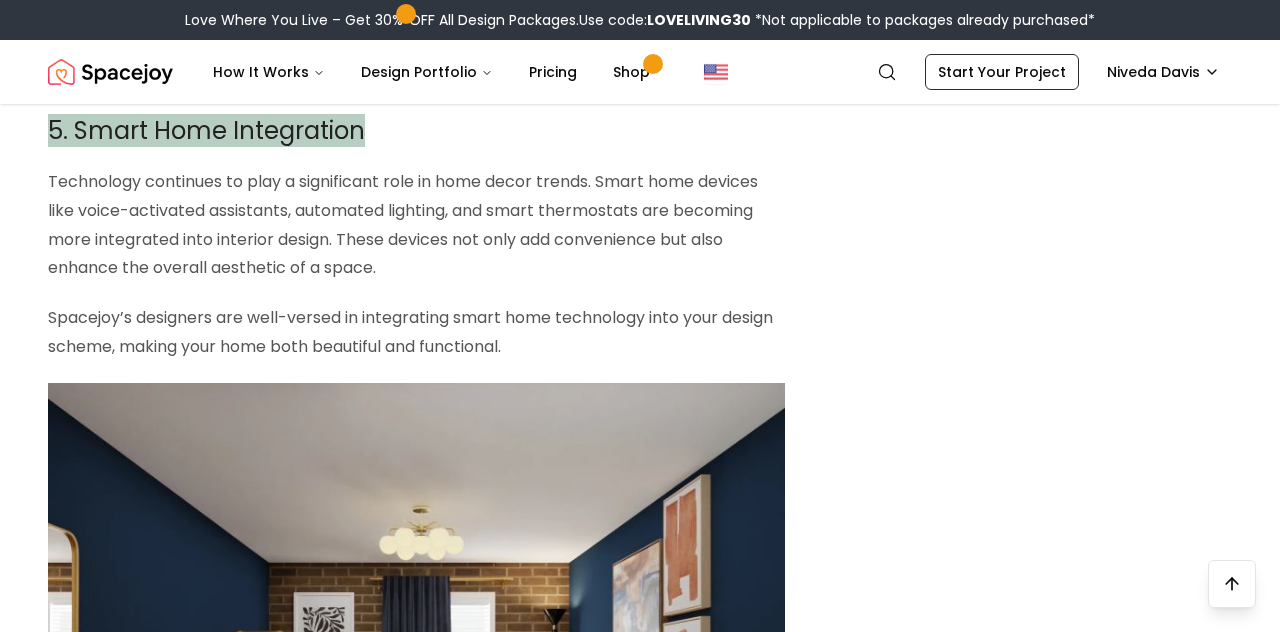 scroll, scrollTop: 3909, scrollLeft: 0, axis: vertical 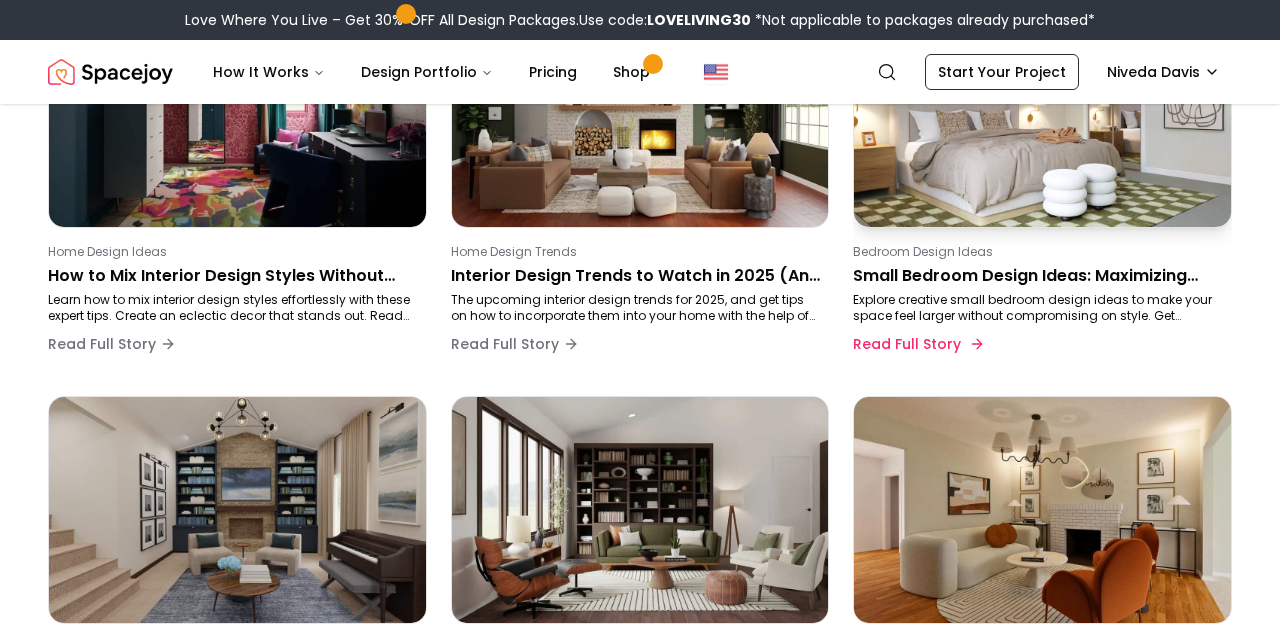 click on "Small Bedroom Design Ideas: Maximizing Space with Style" at bounding box center [1038, 276] 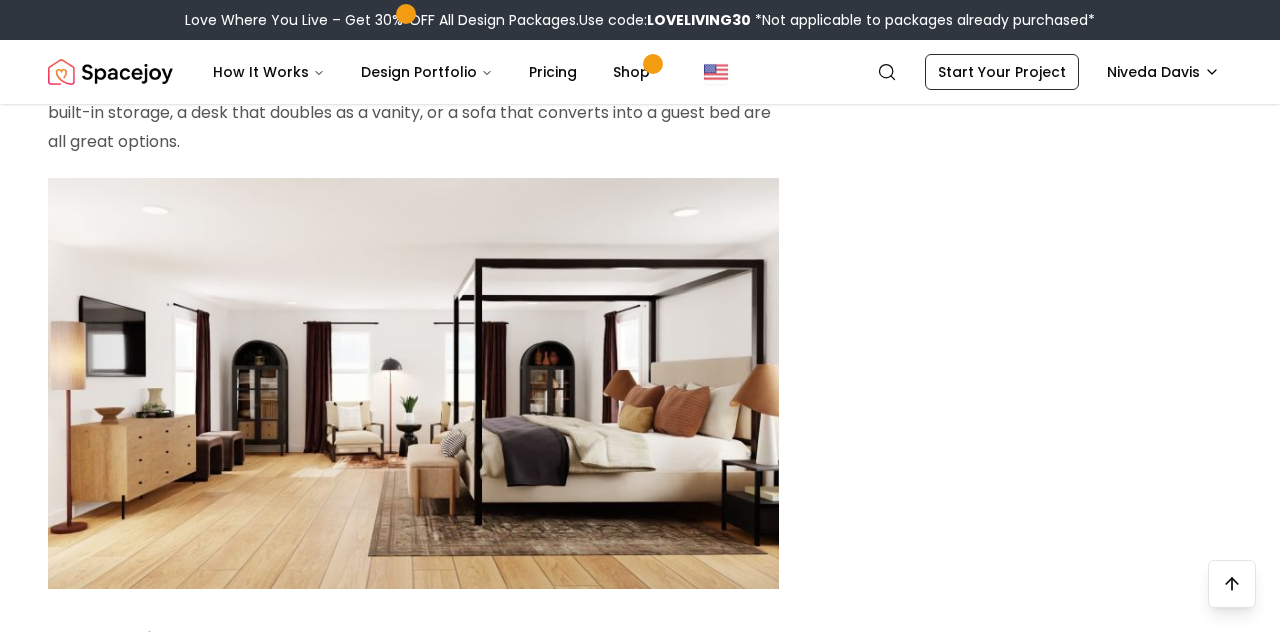 scroll, scrollTop: 3984, scrollLeft: 0, axis: vertical 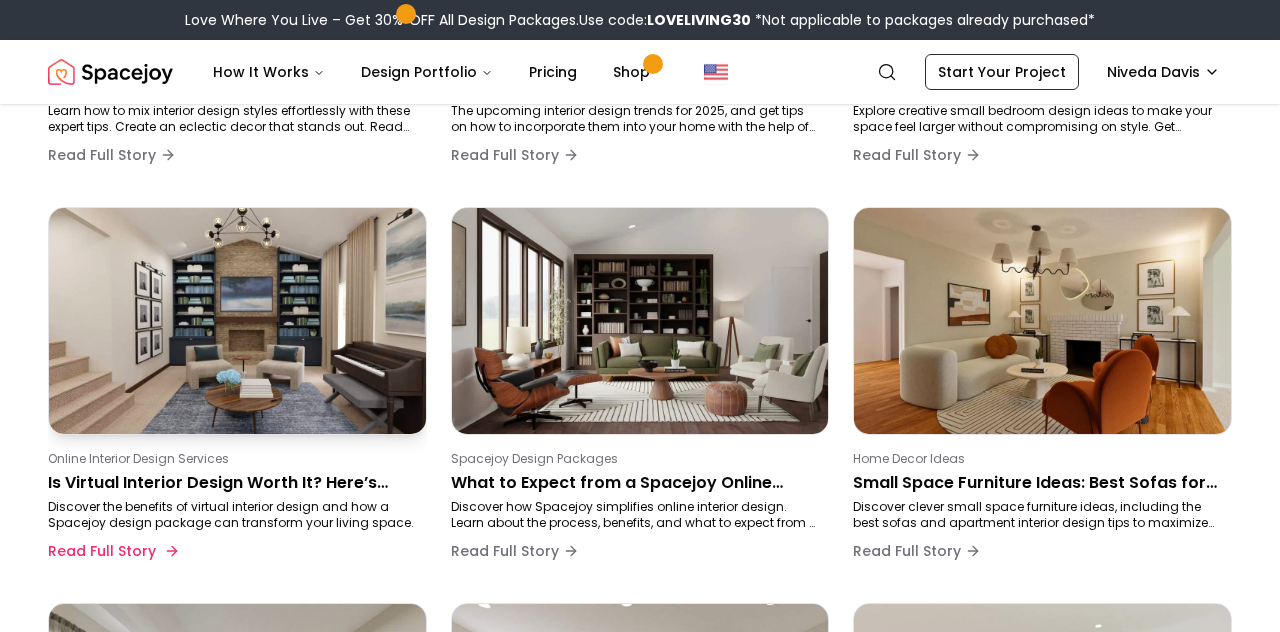 click at bounding box center (237, 320) 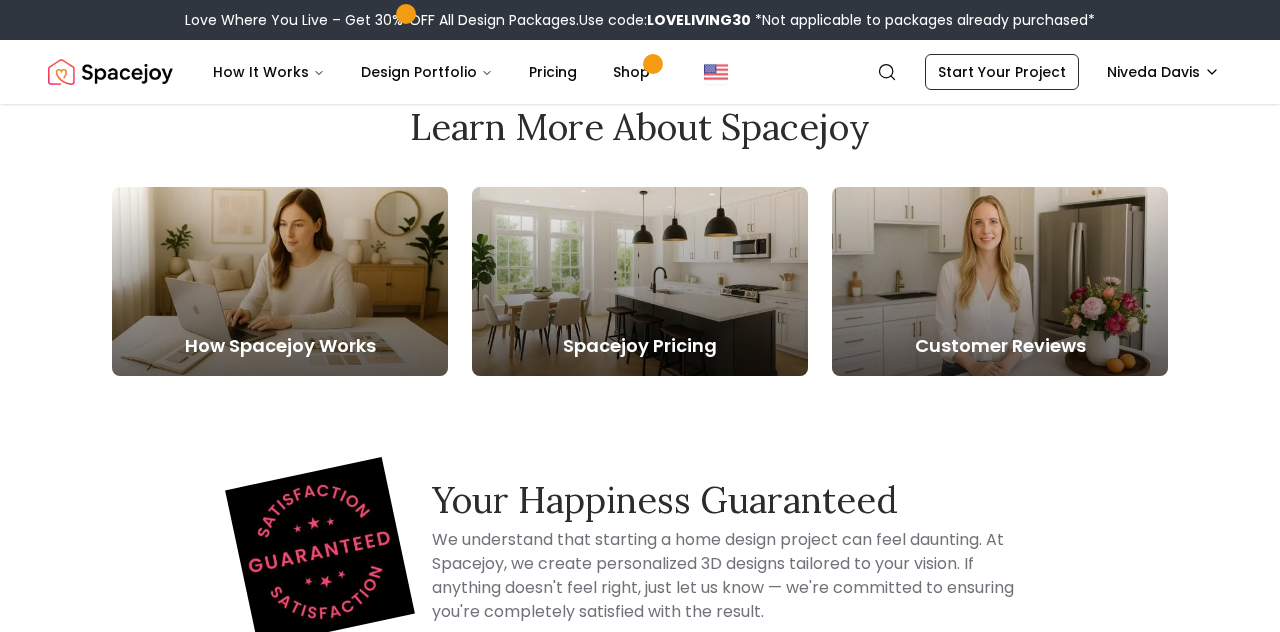 scroll, scrollTop: 0, scrollLeft: 0, axis: both 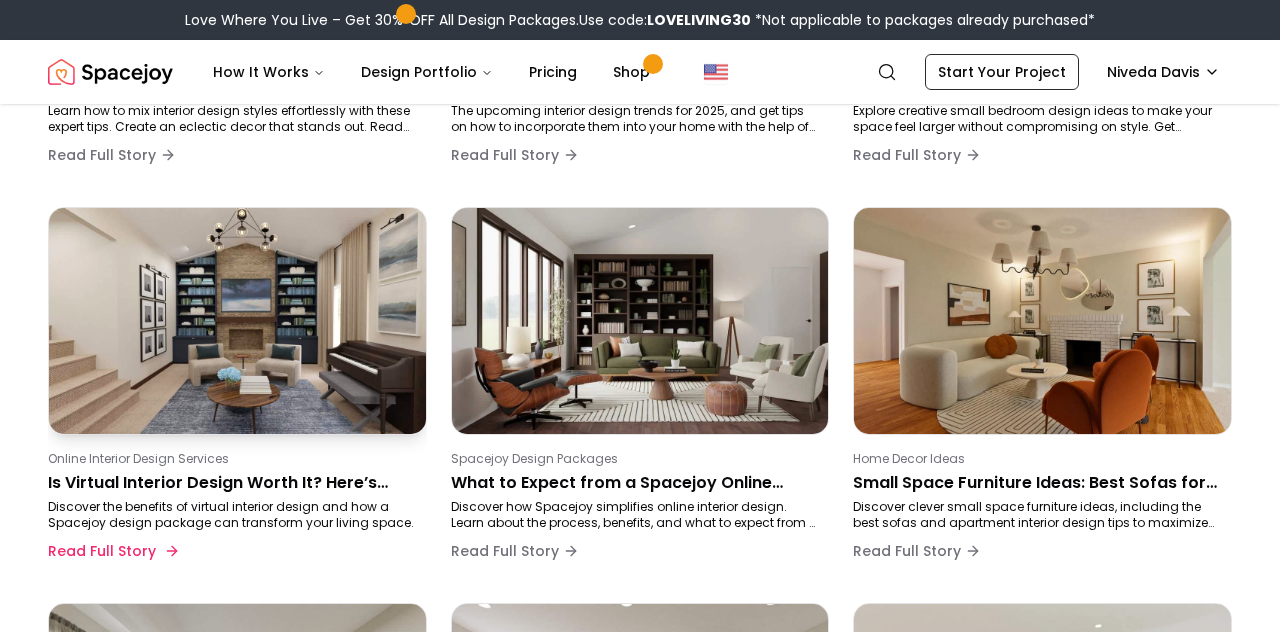 click on "Online Interior Design Services Is Virtual Interior Design Worth It? Here’s What You Actually Get Discover the benefits of virtual interior design and how a Spacejoy design package can transform your living space. Read Full Story" at bounding box center (233, 511) 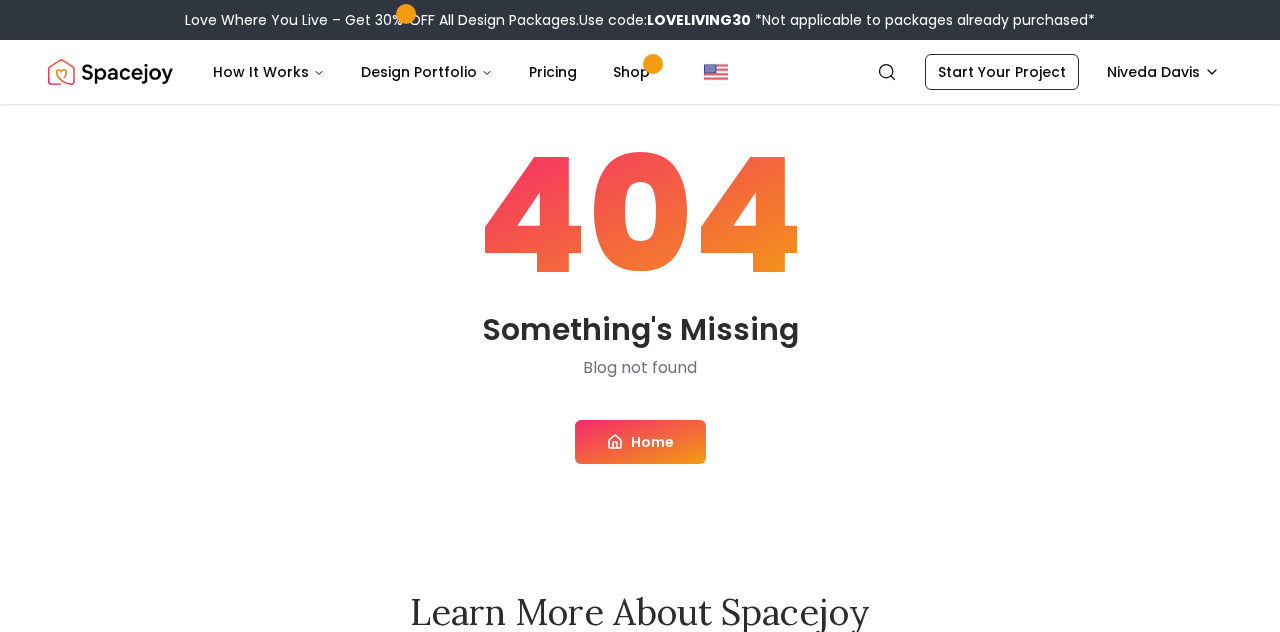 click on "404 Something's Missing Blog not found  Home" at bounding box center [640, 300] 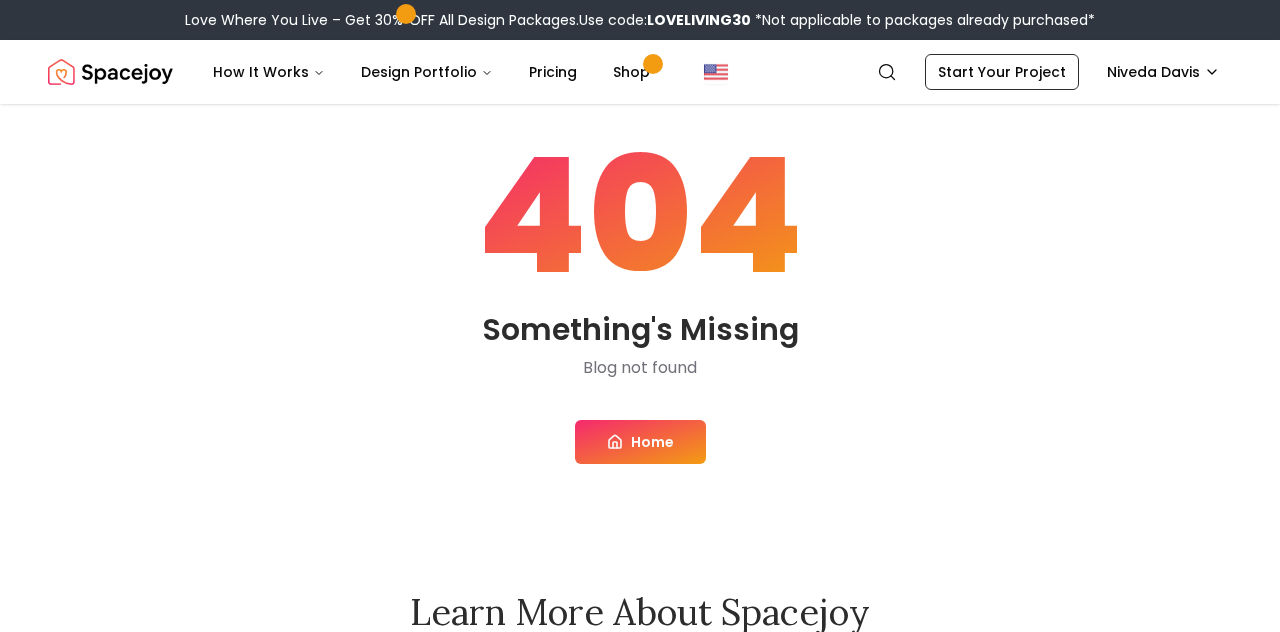 click on "Home" at bounding box center [640, 442] 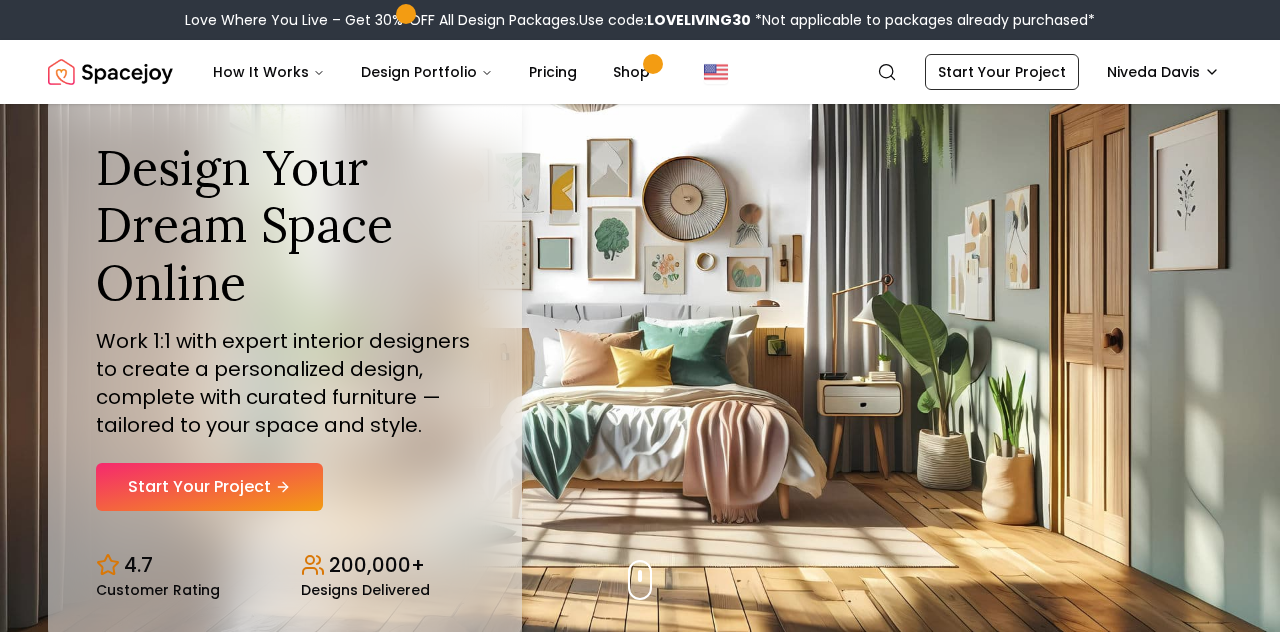 click on "Design Your Dream Space Online Work 1:1 with expert interior designers to create a personalized design, complete with curated furniture — tailored to your space and style. Start Your Project   4.7 Customer Rating 200,000+ Designs Delivered" at bounding box center [640, 368] 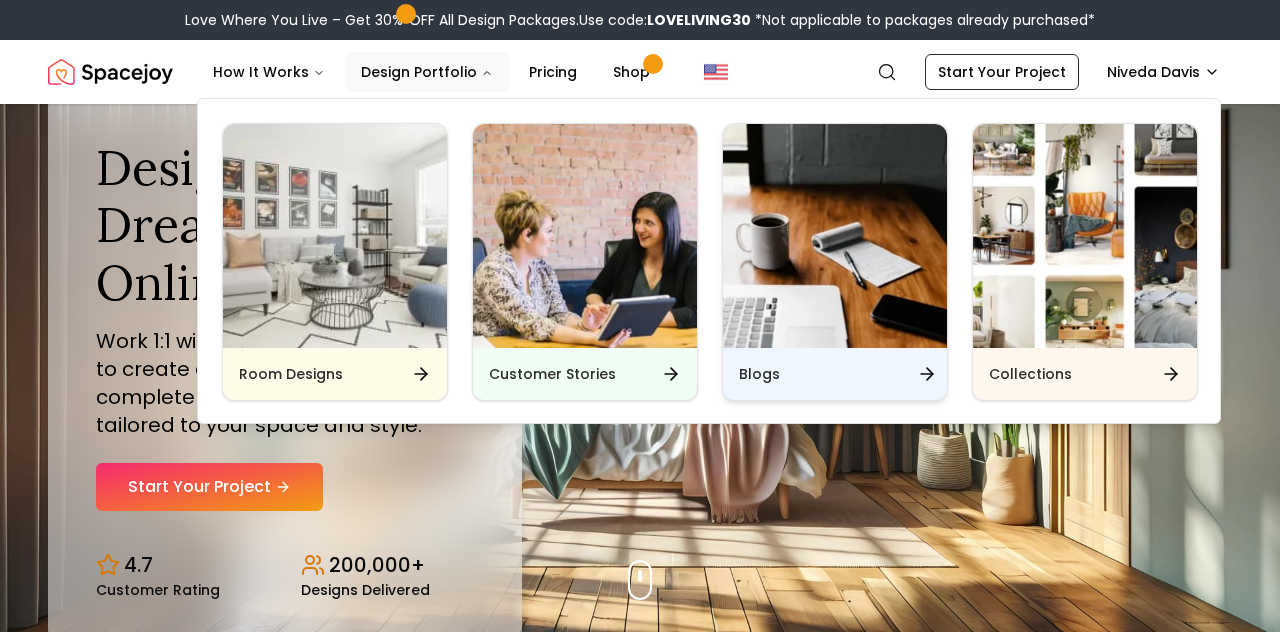 click on "Blogs" at bounding box center (759, 374) 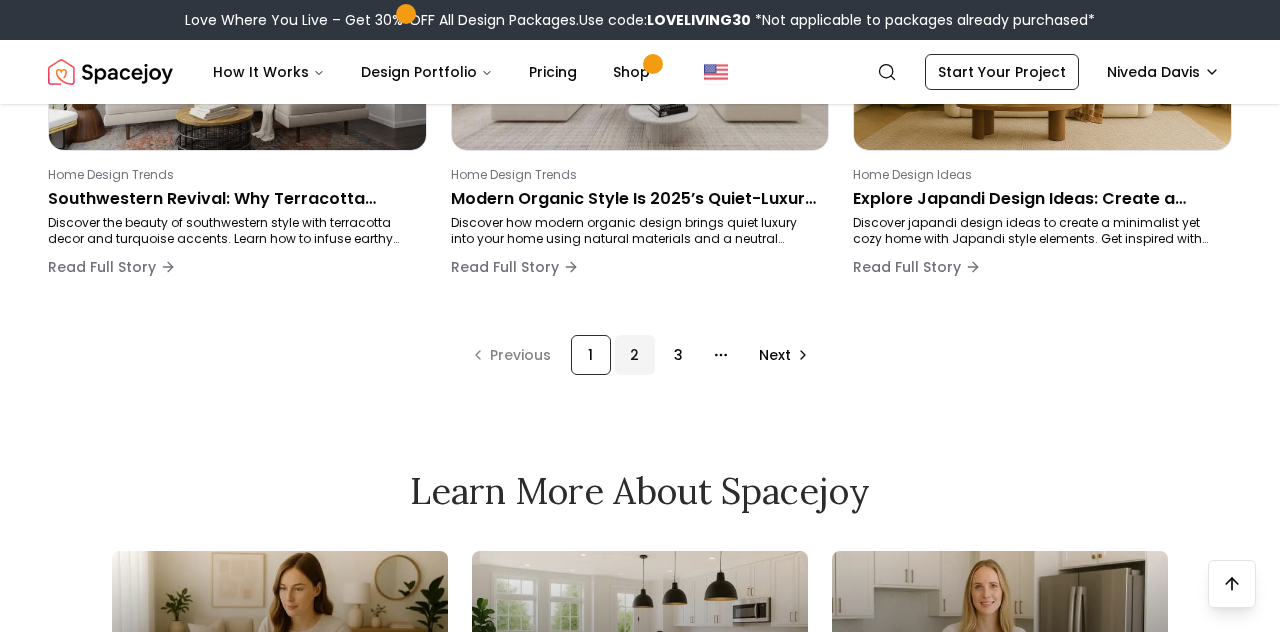 click on "2" at bounding box center (635, 355) 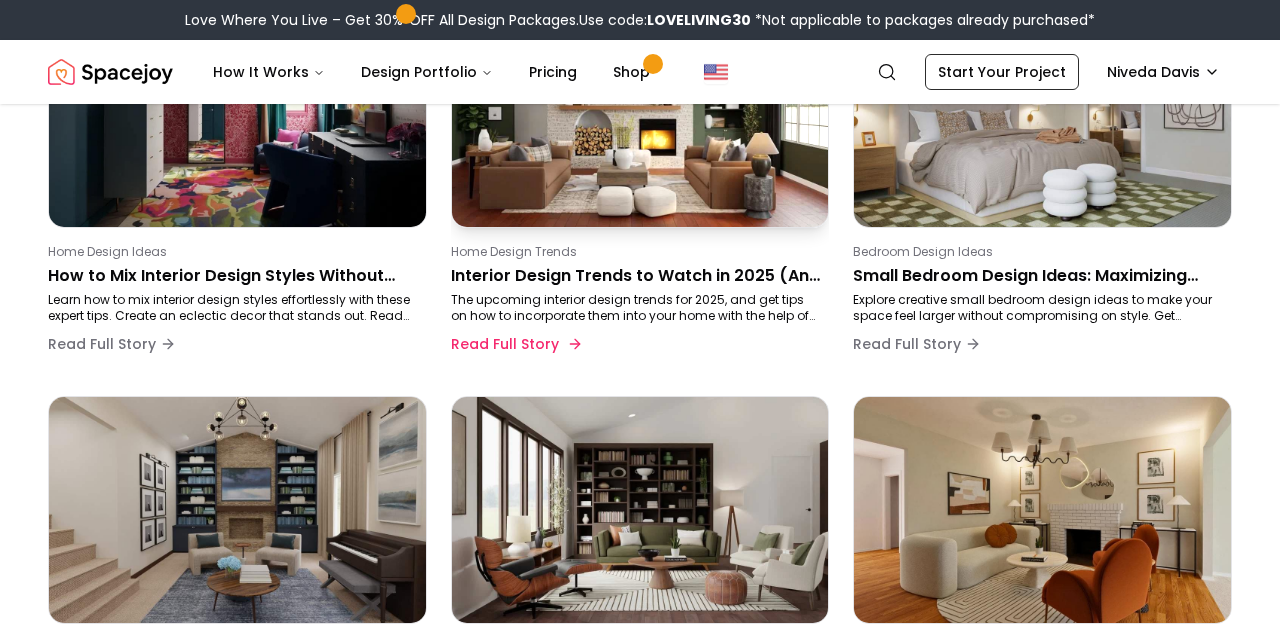 scroll, scrollTop: 415, scrollLeft: 0, axis: vertical 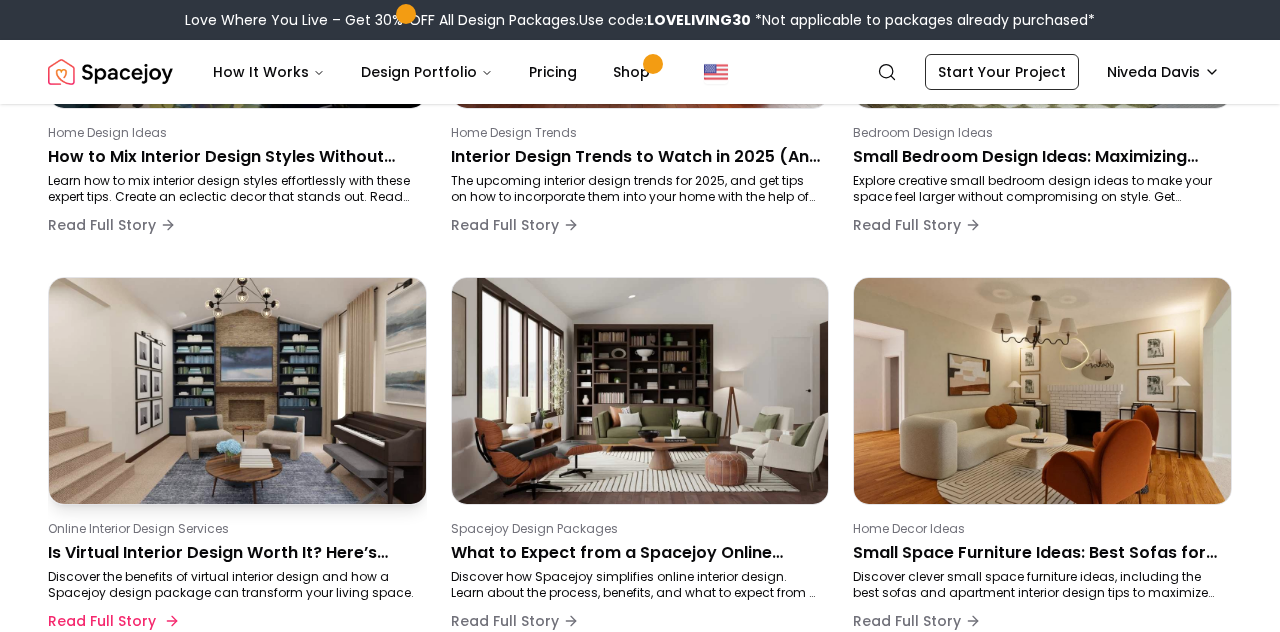 click at bounding box center (237, 390) 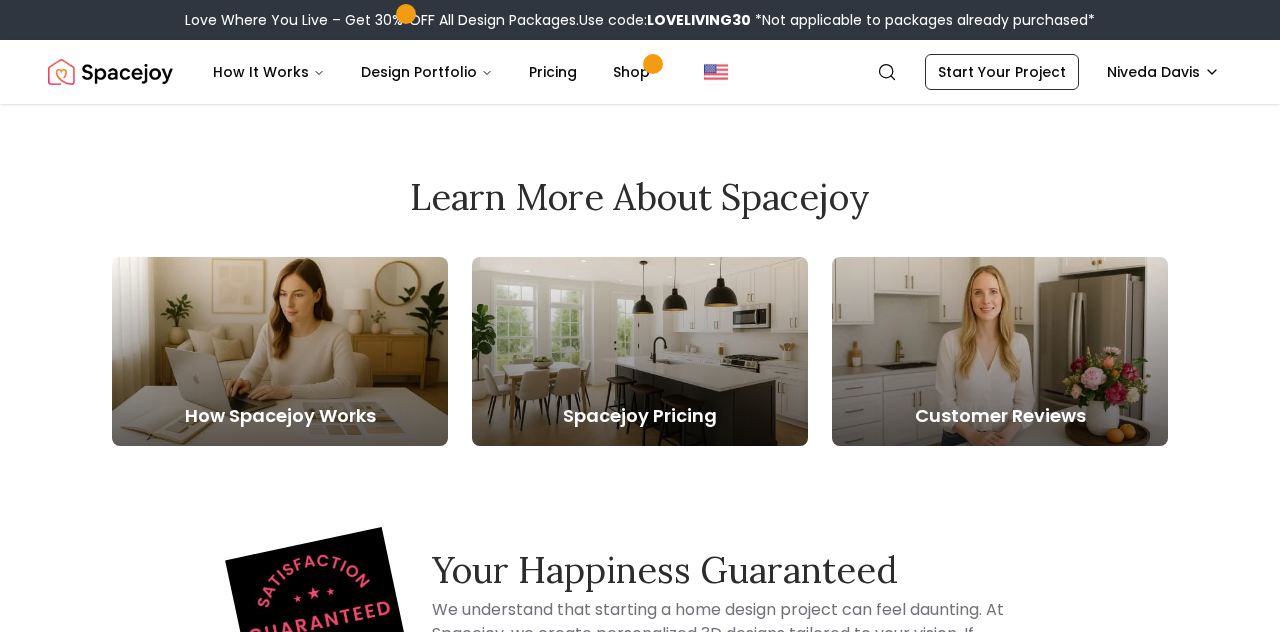scroll, scrollTop: 0, scrollLeft: 0, axis: both 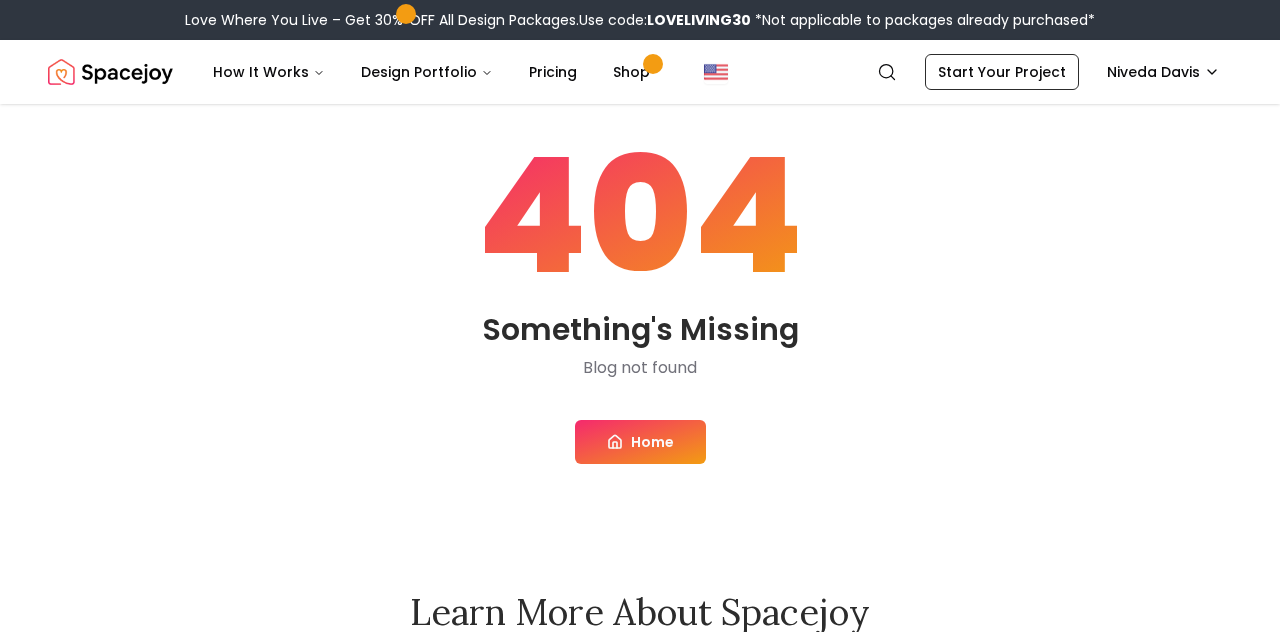 click on "Home" at bounding box center [640, 442] 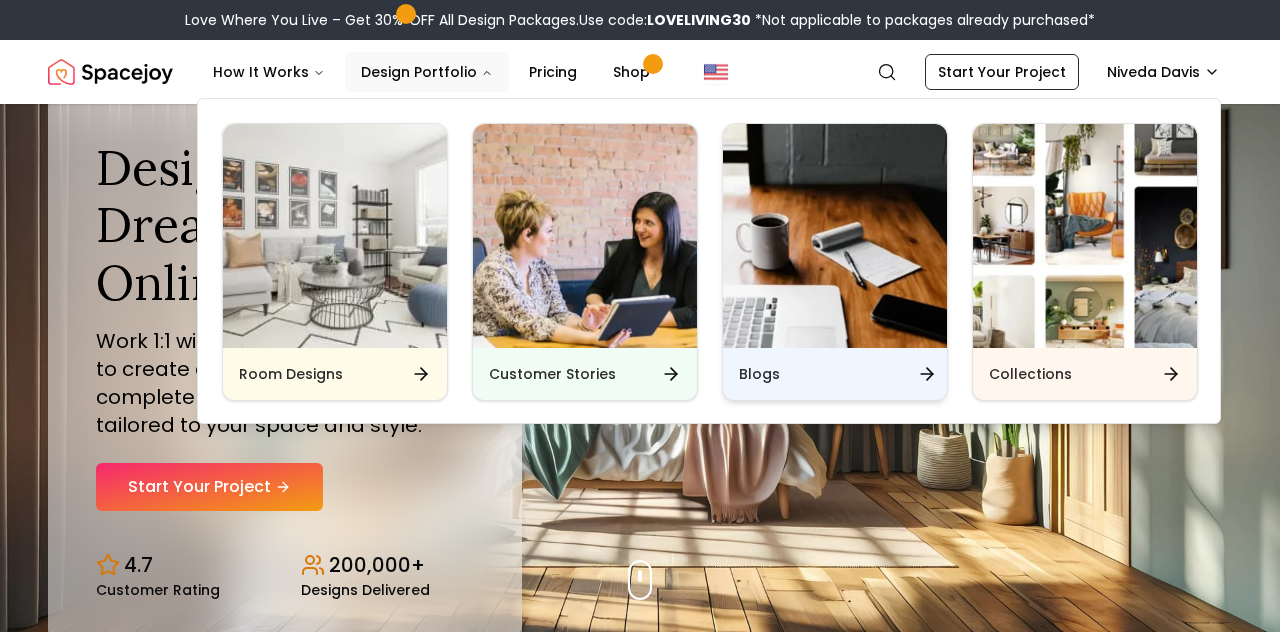 click on "Blogs" at bounding box center (835, 374) 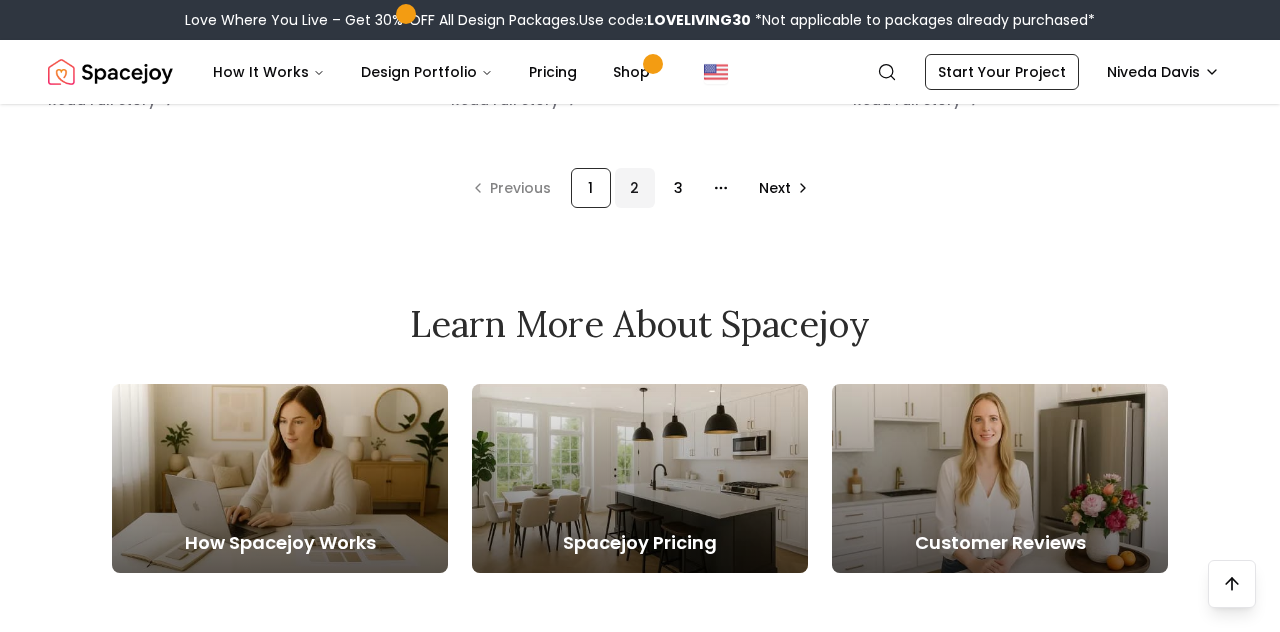 click on "2" at bounding box center [635, 188] 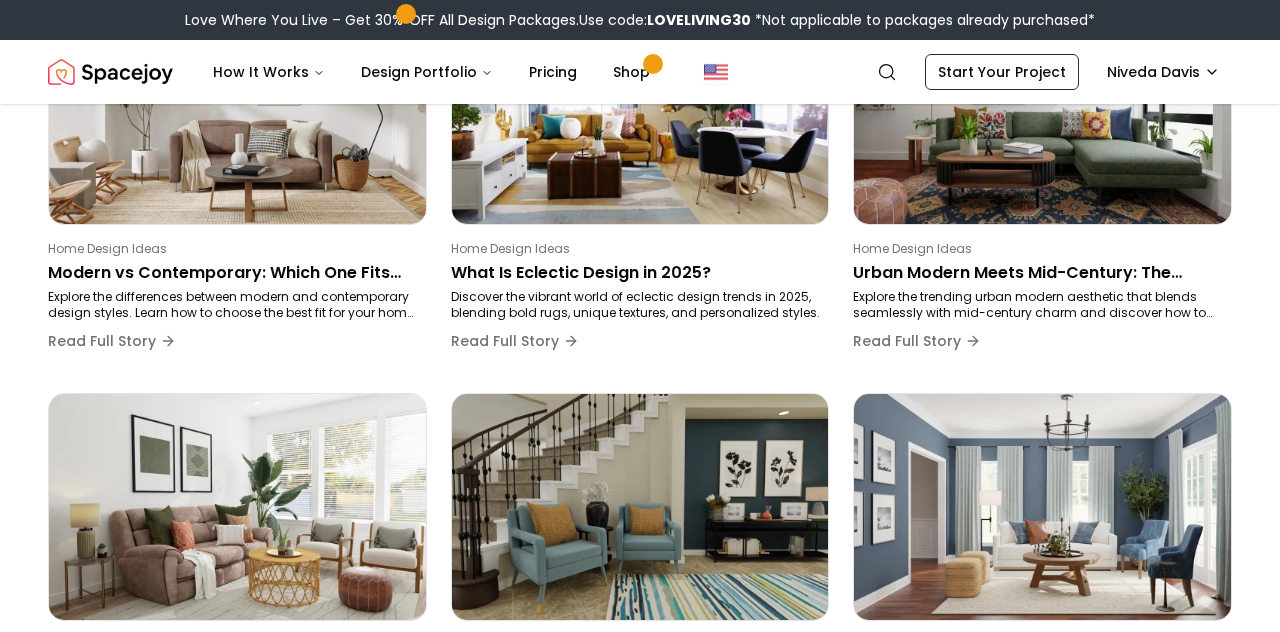 scroll, scrollTop: 296, scrollLeft: 0, axis: vertical 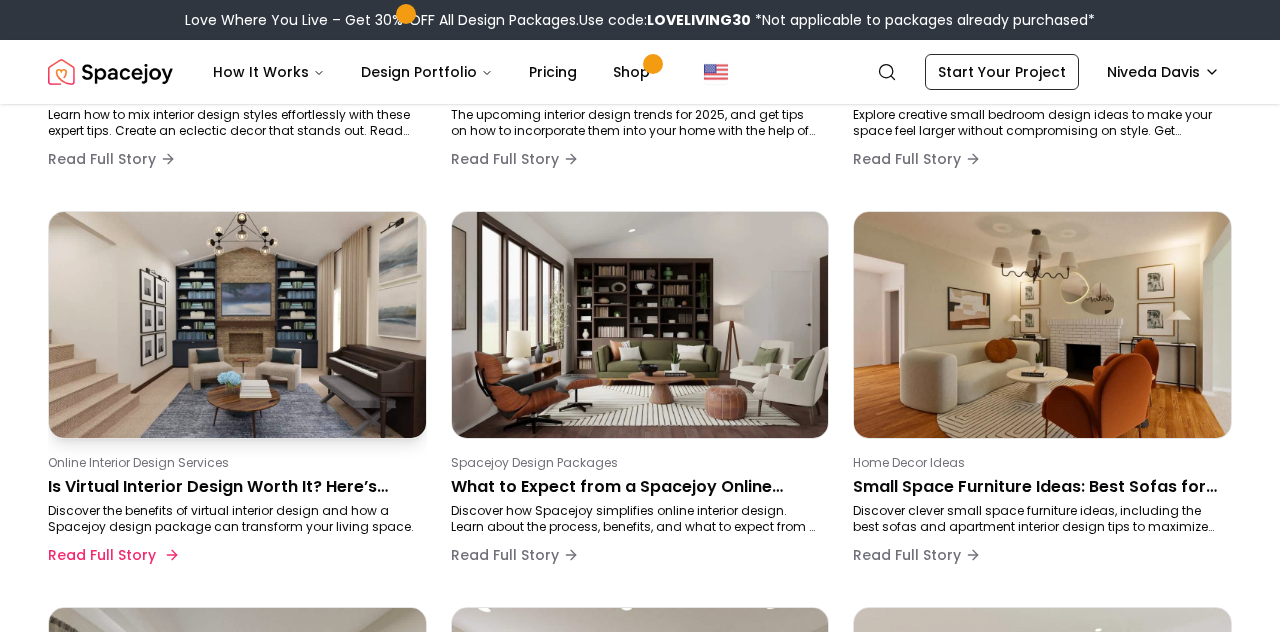 click on "Is Virtual Interior Design Worth It? Here’s What You Actually Get" at bounding box center (233, 487) 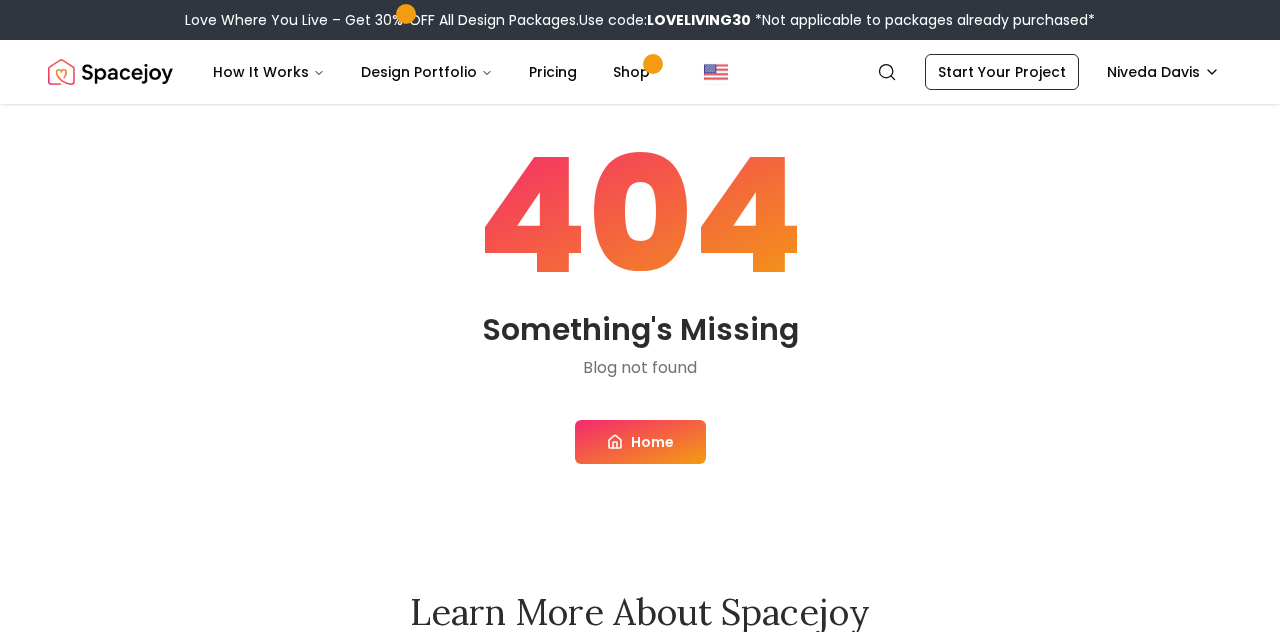 click on "404 Something's Missing Blog not found  Home" at bounding box center [640, 300] 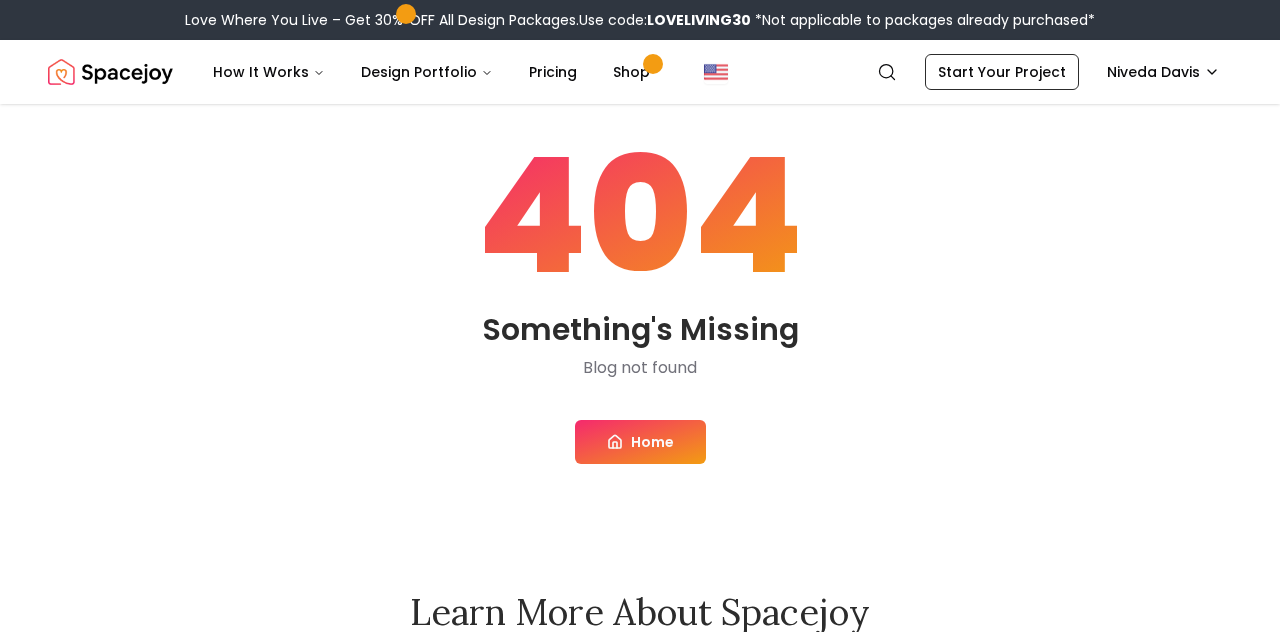 click on "Home" at bounding box center [640, 442] 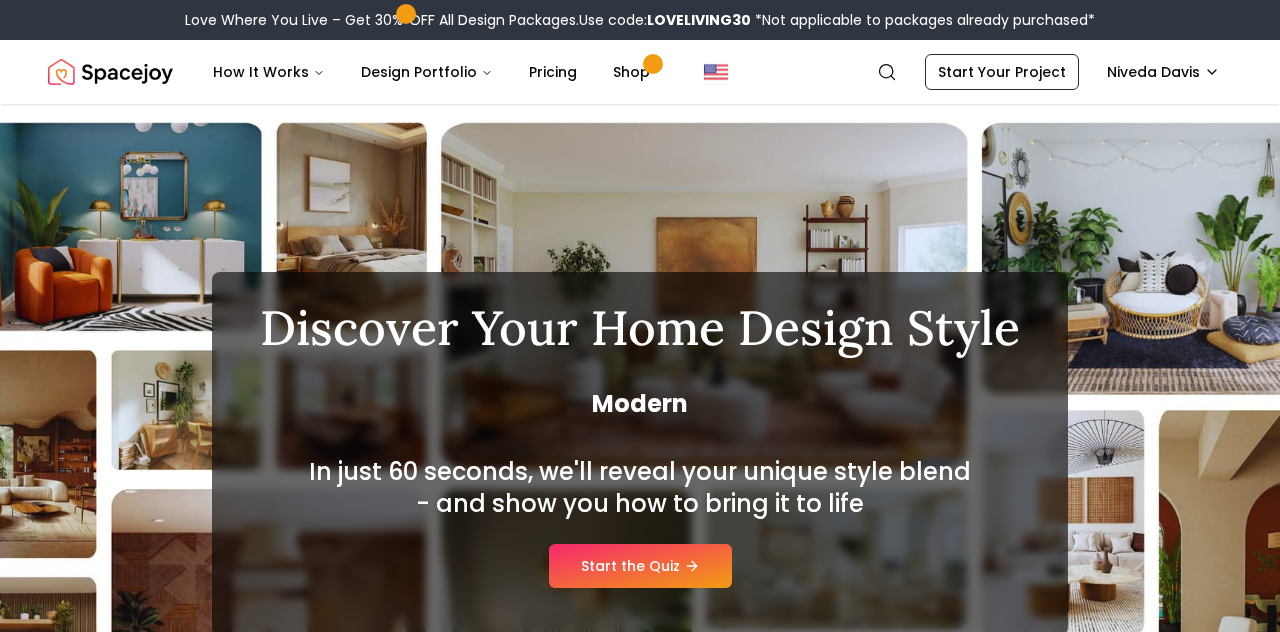 scroll, scrollTop: 126, scrollLeft: 0, axis: vertical 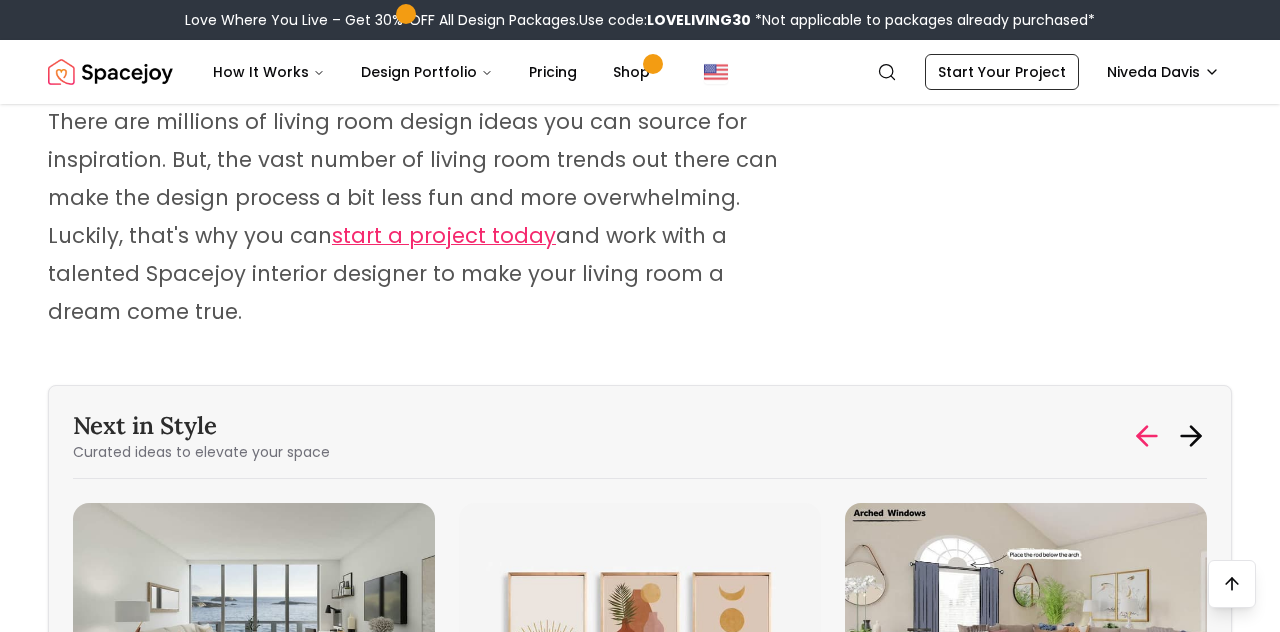 click 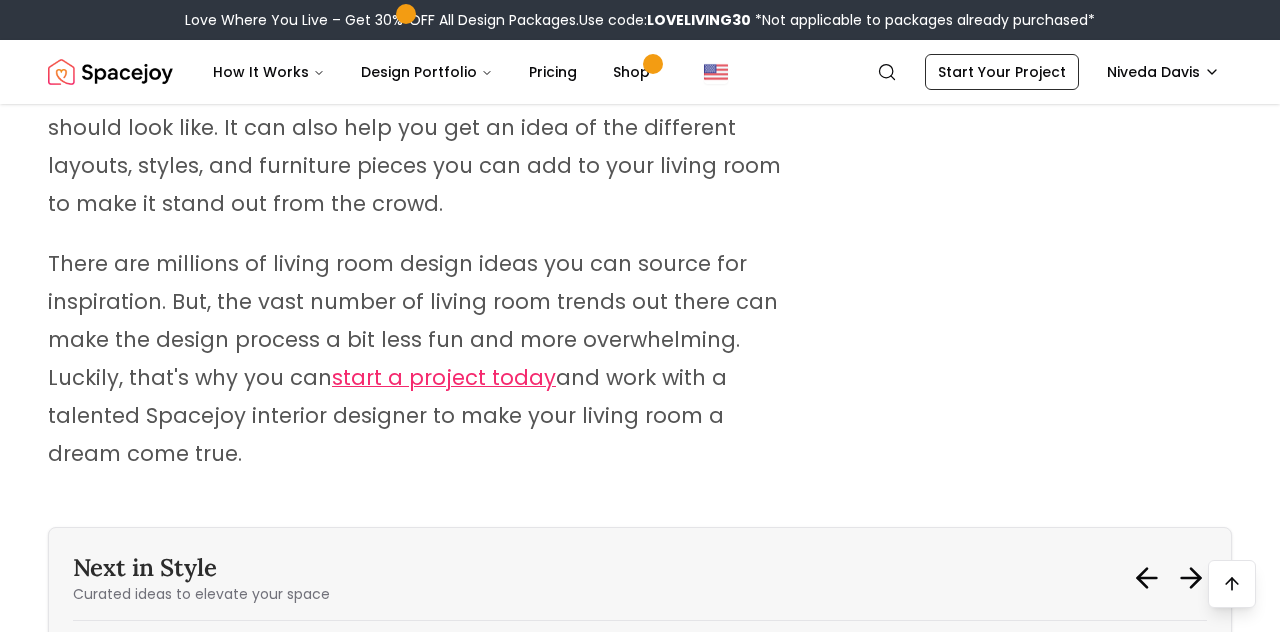 scroll, scrollTop: 16100, scrollLeft: 0, axis: vertical 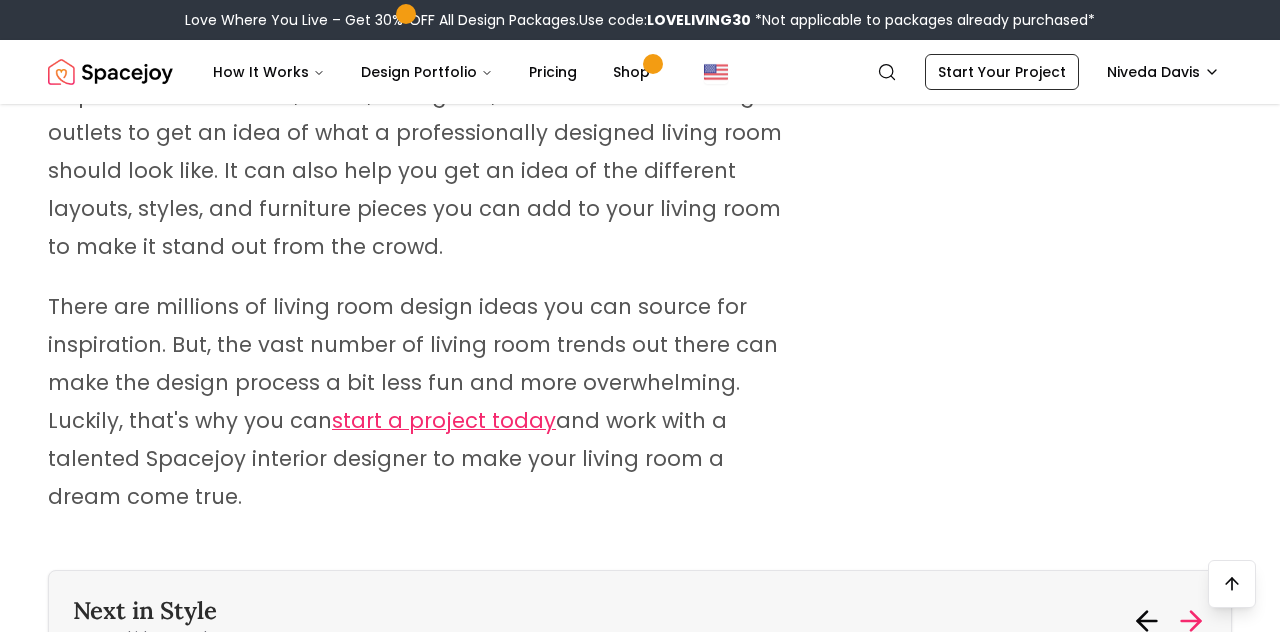 click 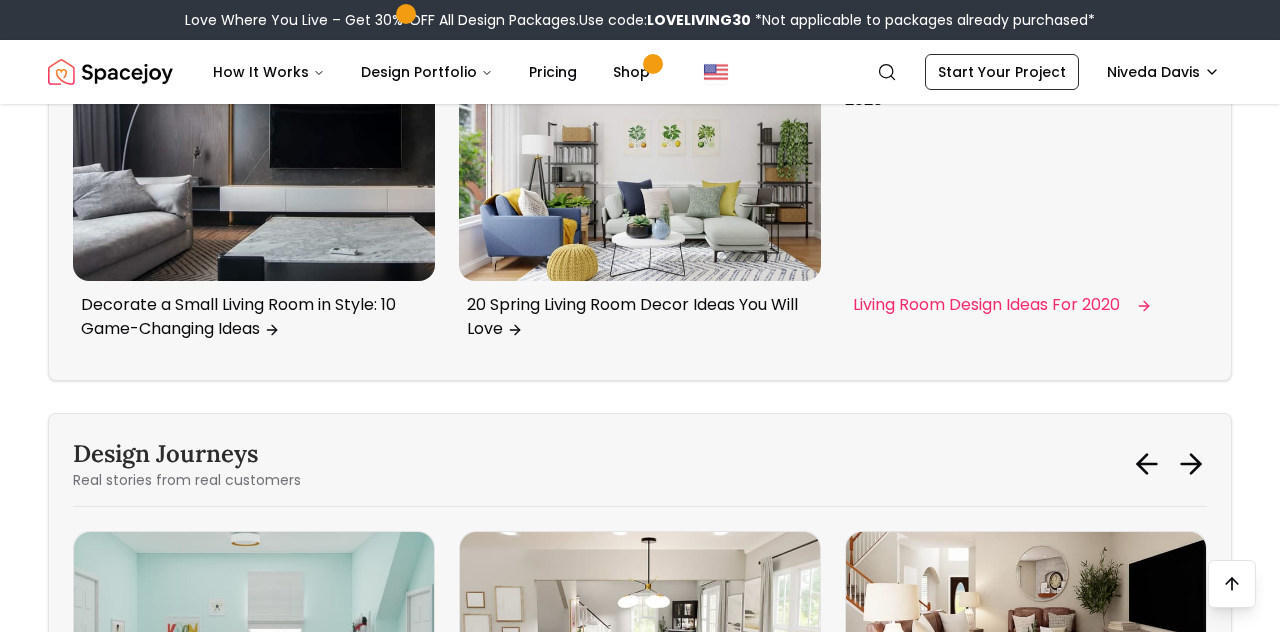 scroll, scrollTop: 16767, scrollLeft: 0, axis: vertical 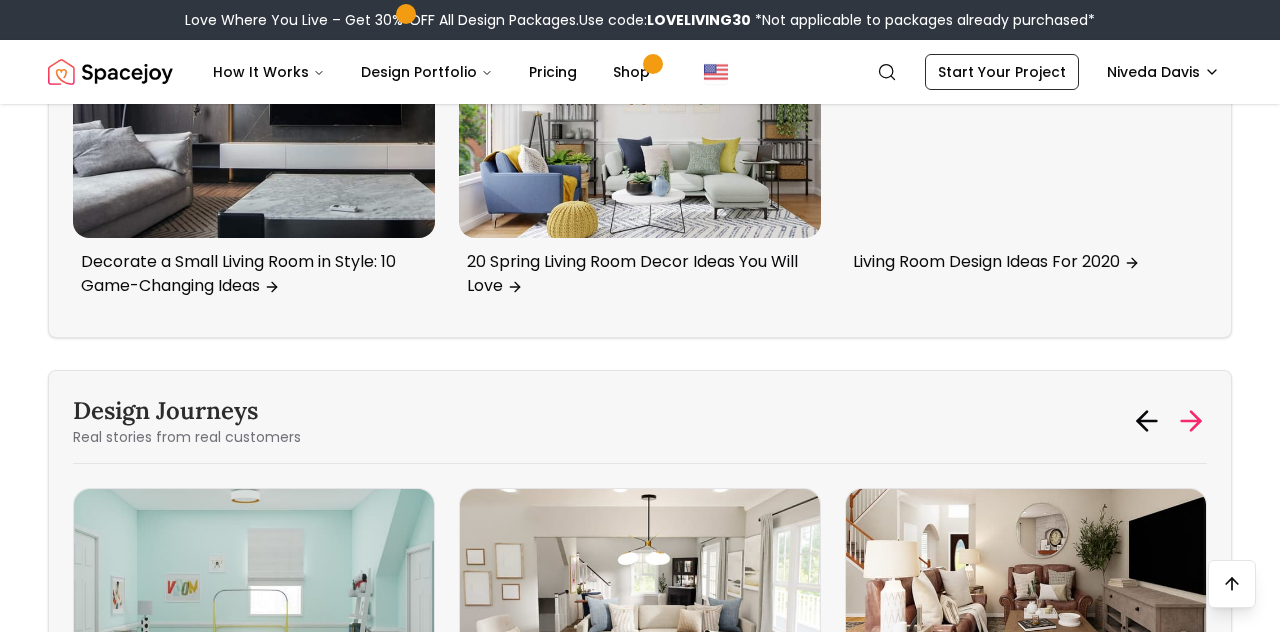 click 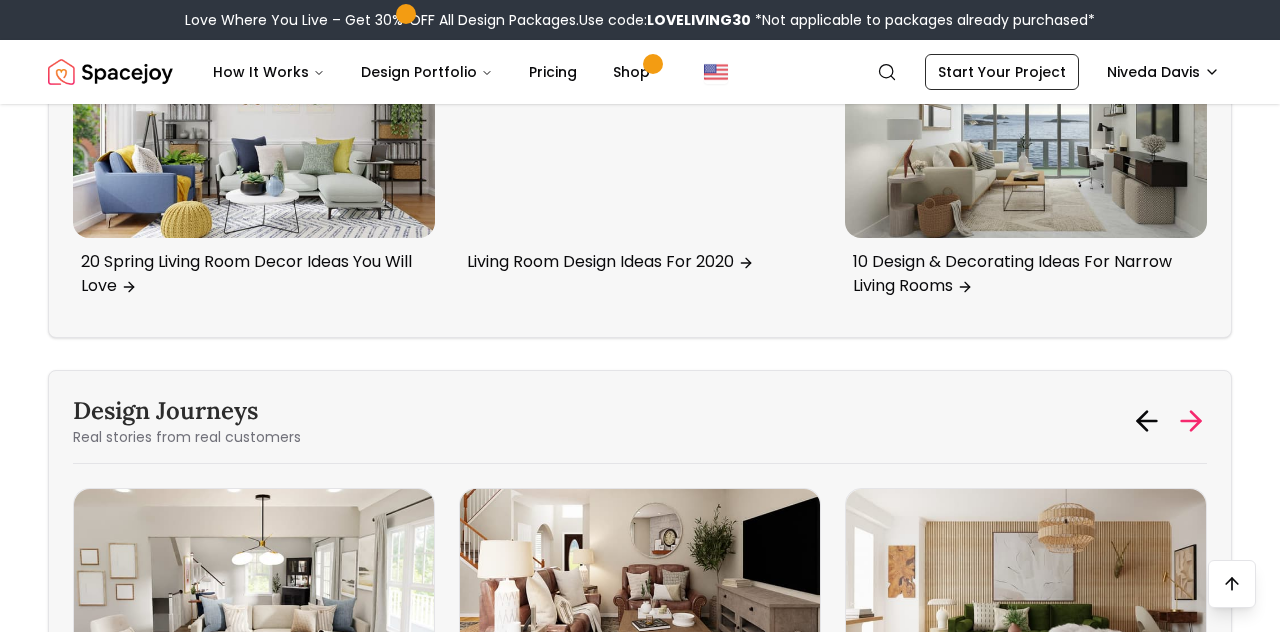 click 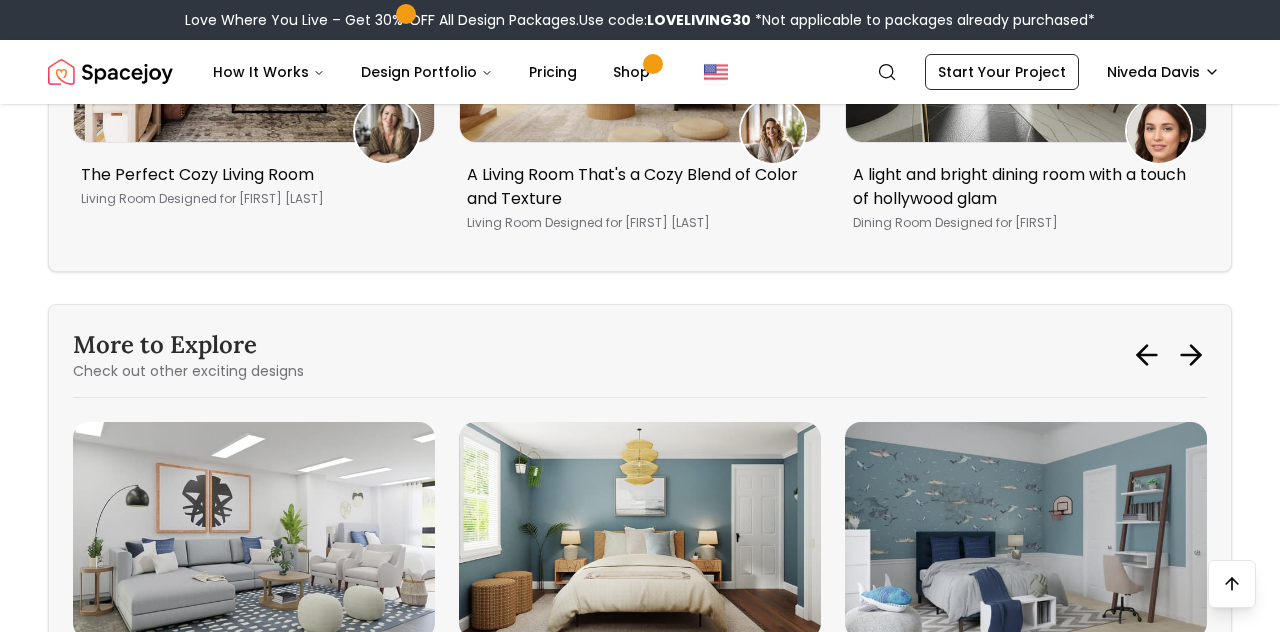 scroll, scrollTop: 17175, scrollLeft: 0, axis: vertical 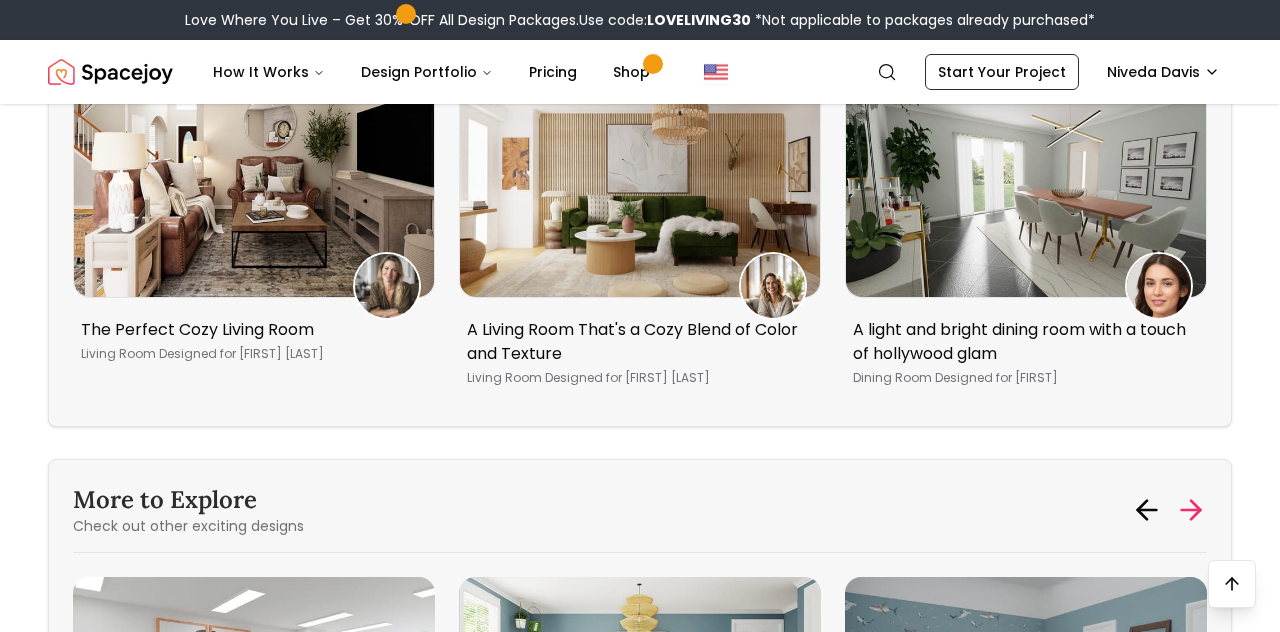click 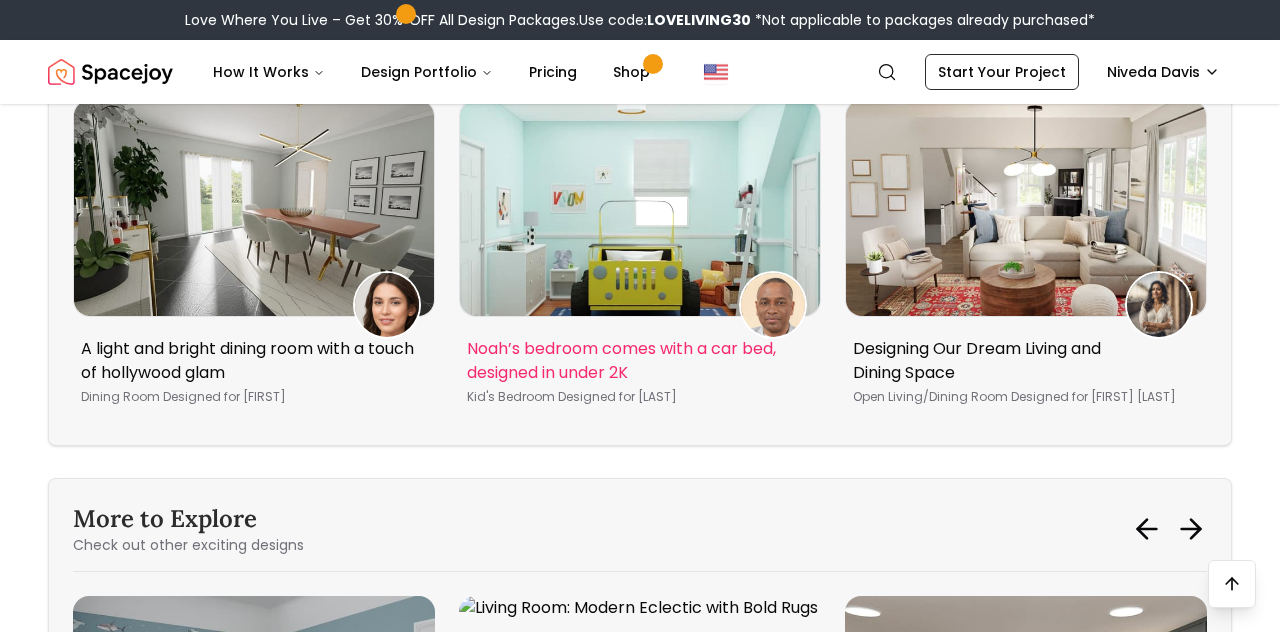 scroll, scrollTop: 17183, scrollLeft: 0, axis: vertical 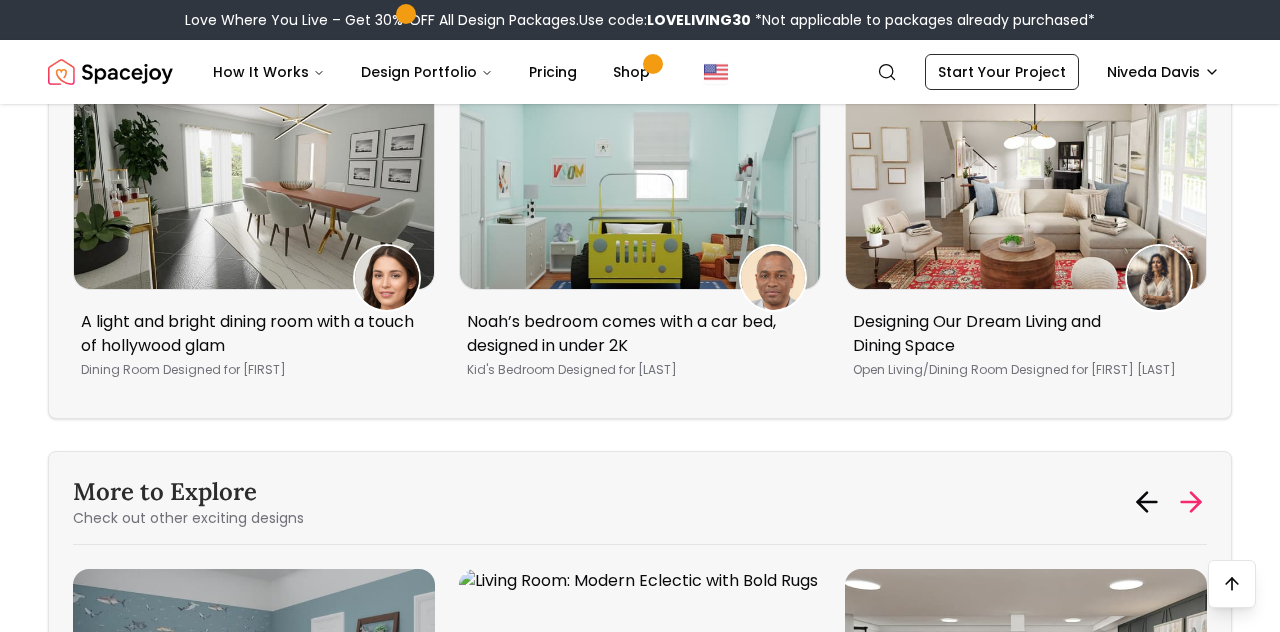 click 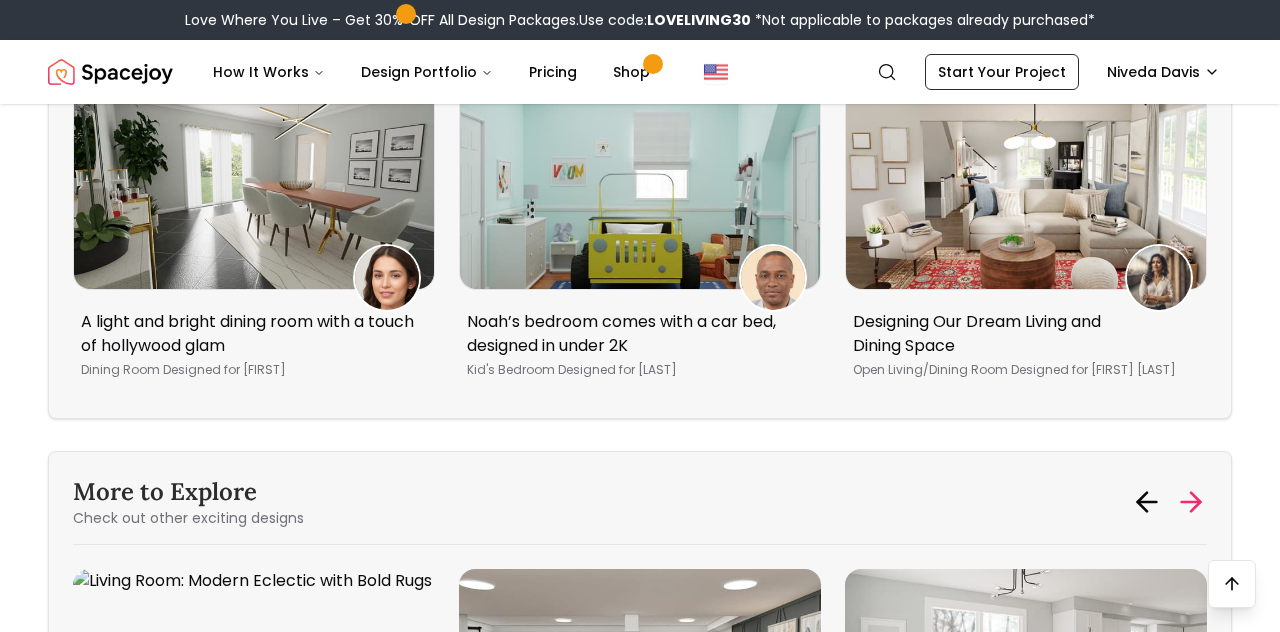 click 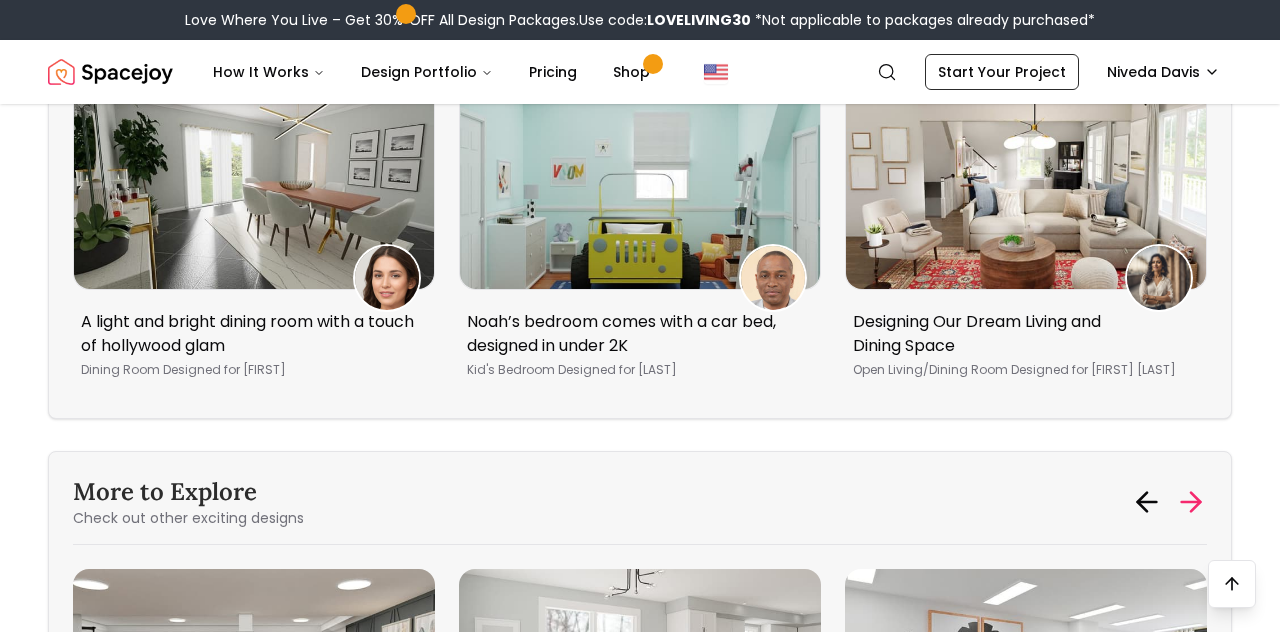 click 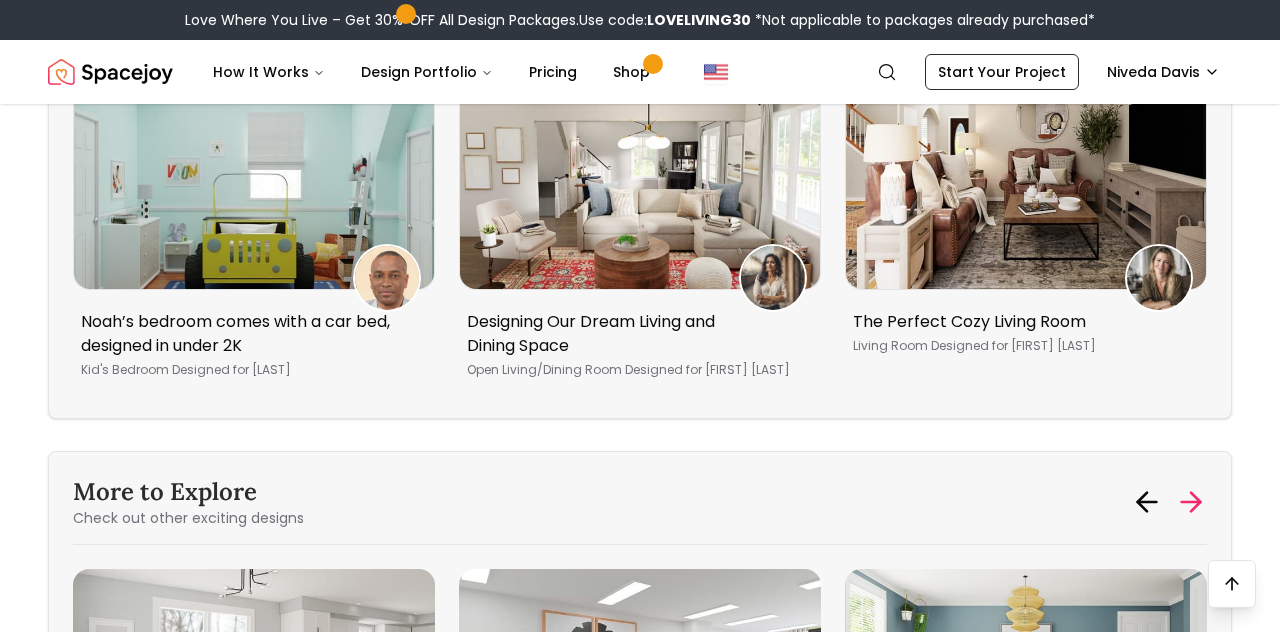 click 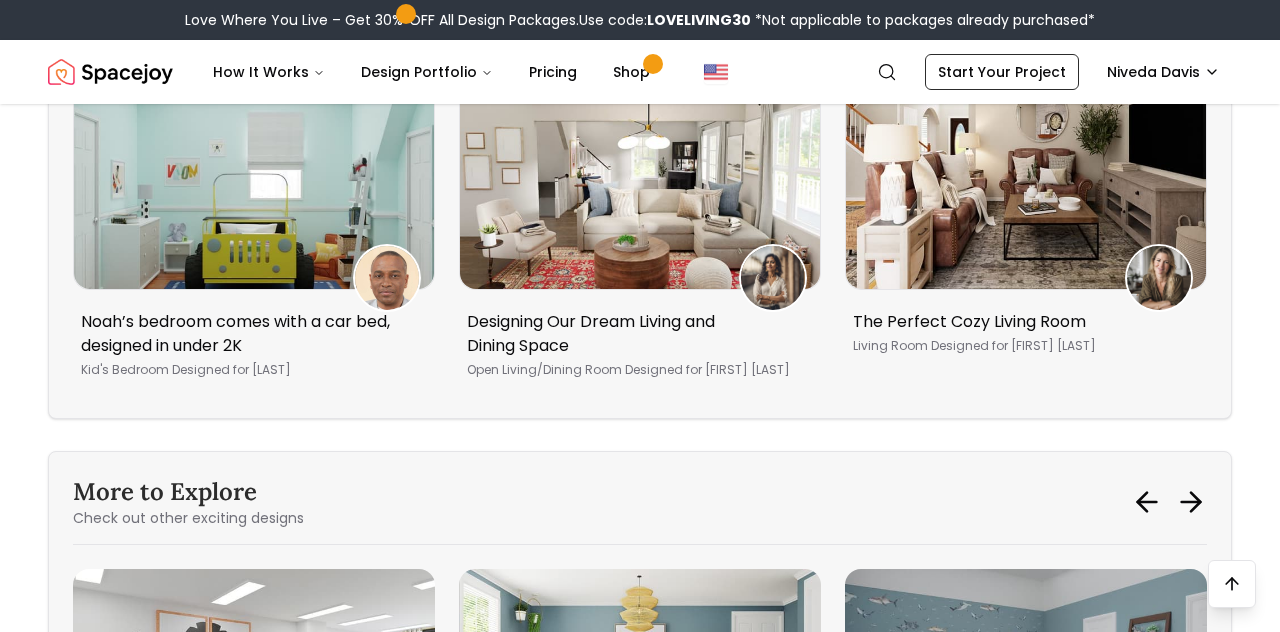 click on "Living Room Design Ideas Our Complete Guide On How To Decorate Your Dream Living Room Of all of the rooms in your house, the living room is by far one of the most important ones. After all, your living room is your entertainment center, the place for cozy movie nights with the family, and where your guests mingle when they visit. So, it's not surprising to feel a bit intimidated about decorating this important room. Not to worry, we're sharing our step-by-step guide on how to decorate a living room to make it look like it came straight out of a magazine.
Step 1: Know Your Measurements
Even before you have all your living room design ideas on paper, you need to do one thing -- measure. Your entire  living room design  could be inaccurate or not work in the space from window treatments, furniture, and rugs if you do not measure each nook and cranny.
No one wants to PIVOT their new leather sofa into their new dream living room.
Step 2: Picture the Layout
sectional sofa
for you." at bounding box center (640, -8097) 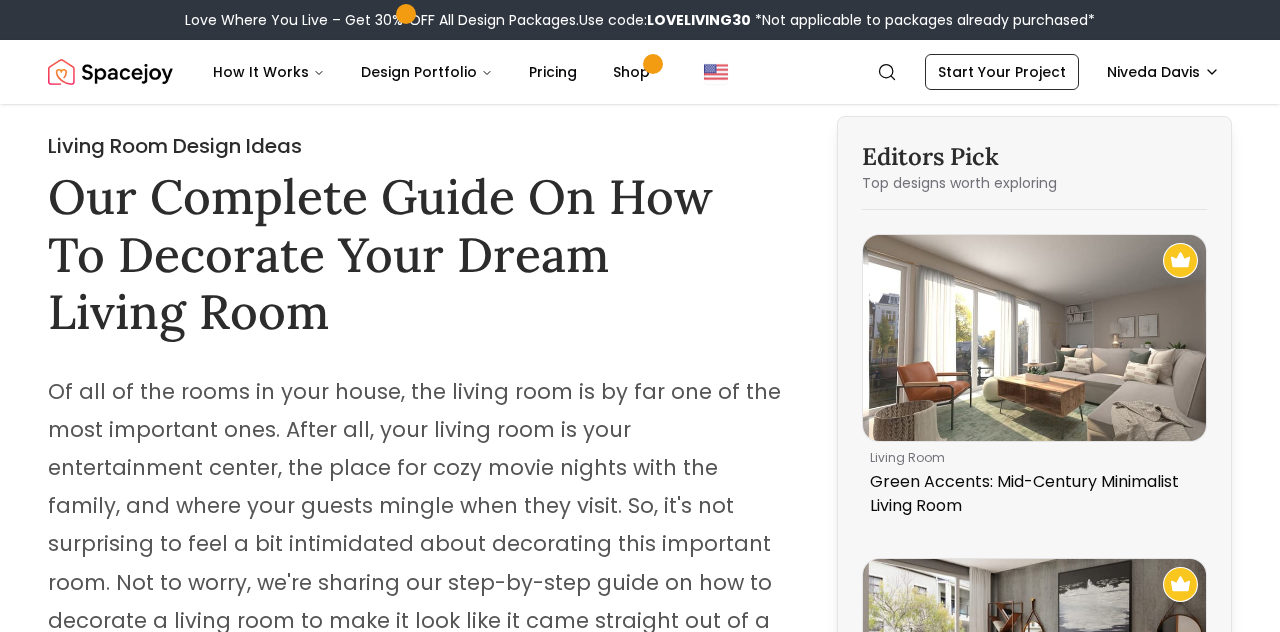 scroll, scrollTop: 0, scrollLeft: 0, axis: both 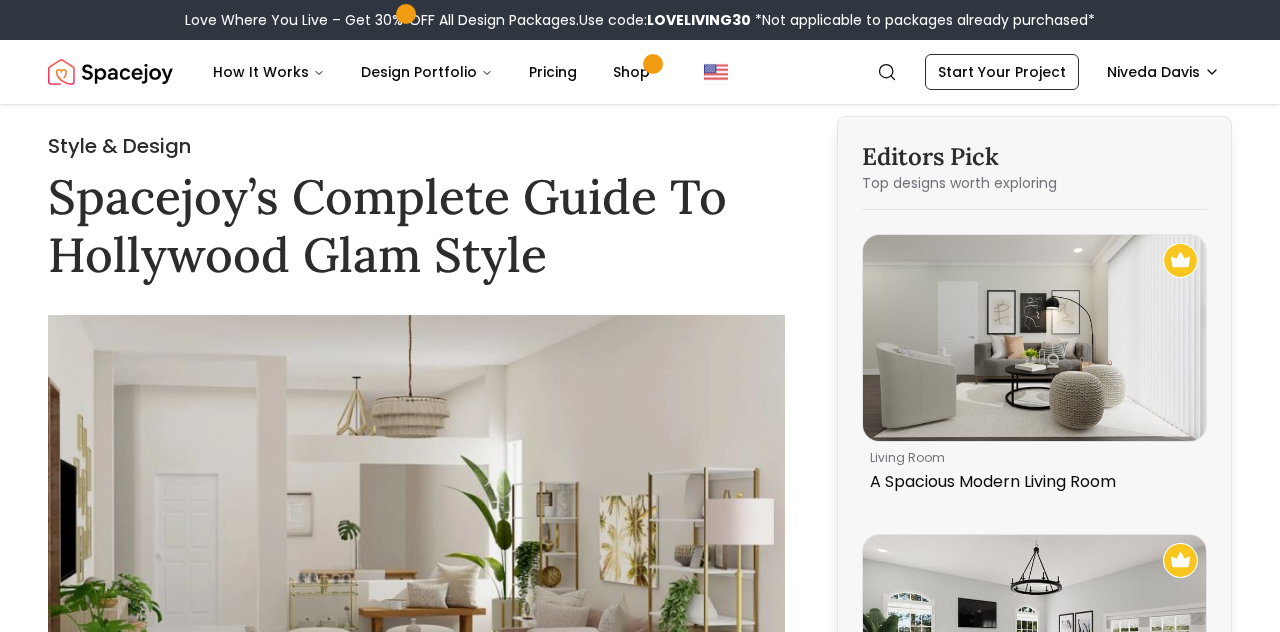 click on "Editors Pick Top designs worth exploring living room A Spacious Modern Living Room living room Rugs Add Style: An Industrial Living Room living room Transitional Living Room with High Ceilings bedroom Transitional Boho Bedroom with Blue Accent Wall bedroom A Classic Transitional Bedroom Filled With Pretty Patterns living room A Mid Century Modern Living-Dining Room In Earthy Hues" at bounding box center (1034, 1118) 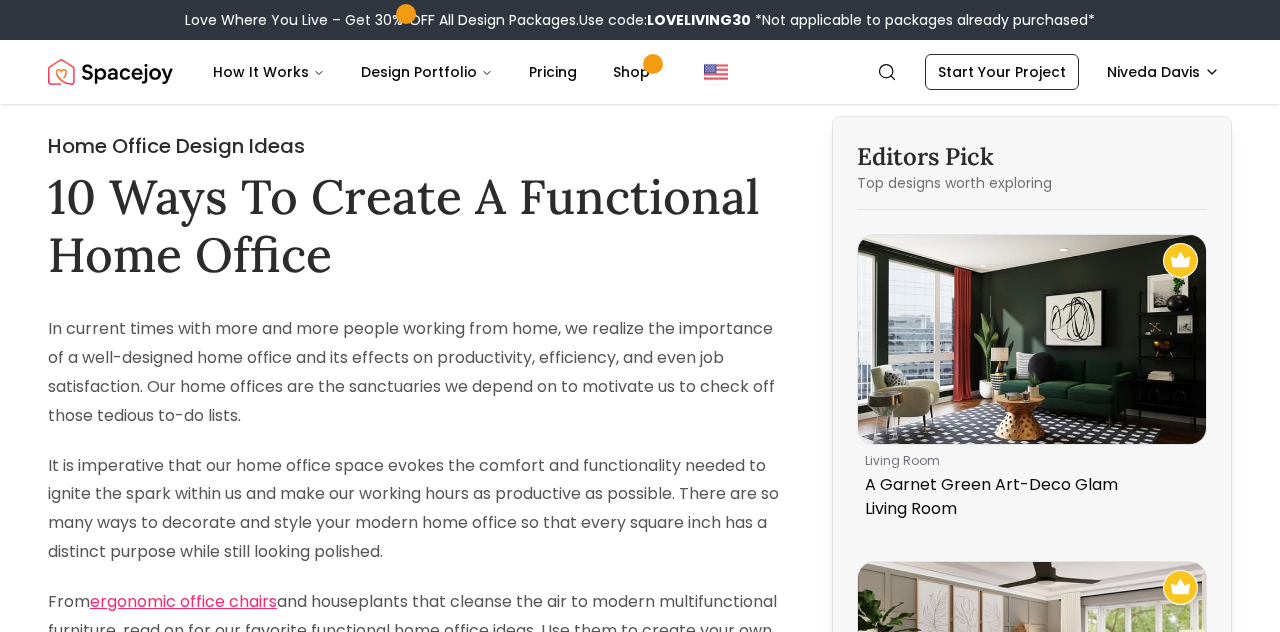 scroll, scrollTop: 0, scrollLeft: 0, axis: both 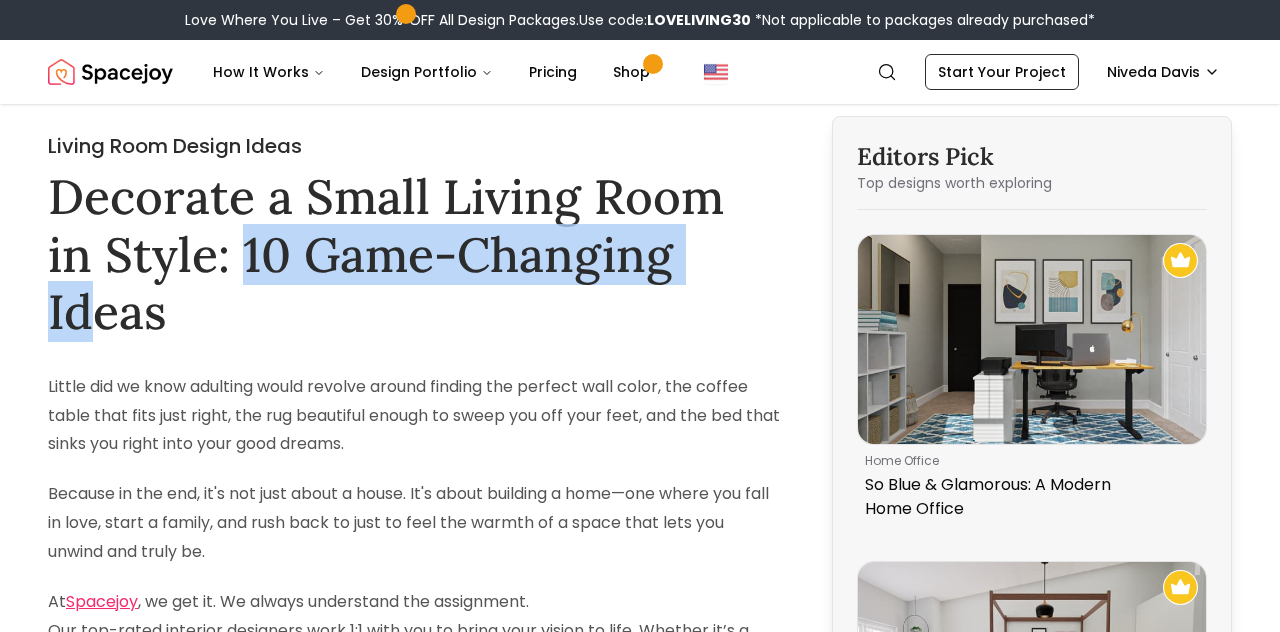 drag, startPoint x: 192, startPoint y: 256, endPoint x: 682, endPoint y: 260, distance: 490.01633 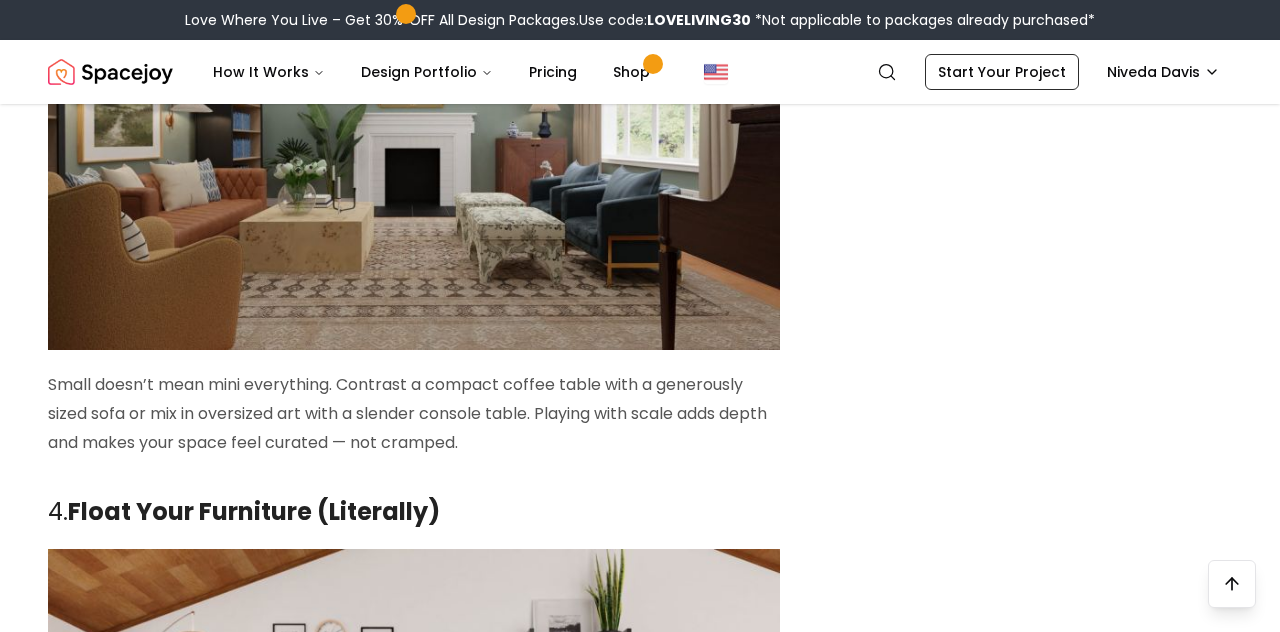 scroll, scrollTop: 2008, scrollLeft: 0, axis: vertical 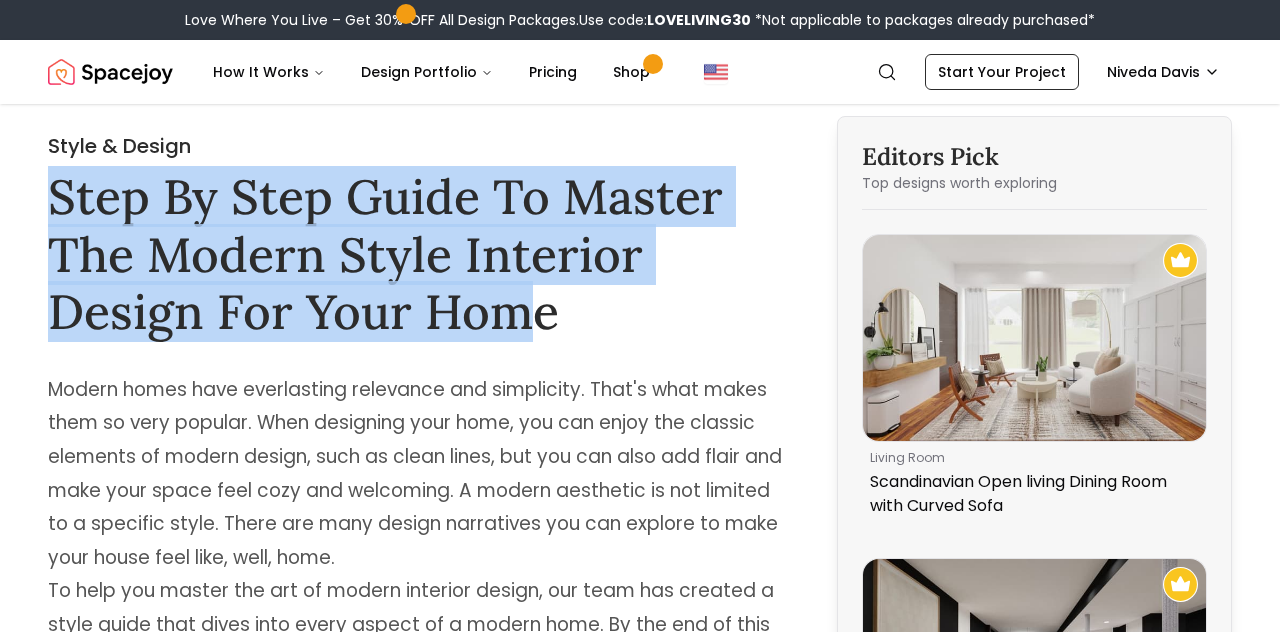 drag, startPoint x: 50, startPoint y: 207, endPoint x: 524, endPoint y: 321, distance: 487.51614 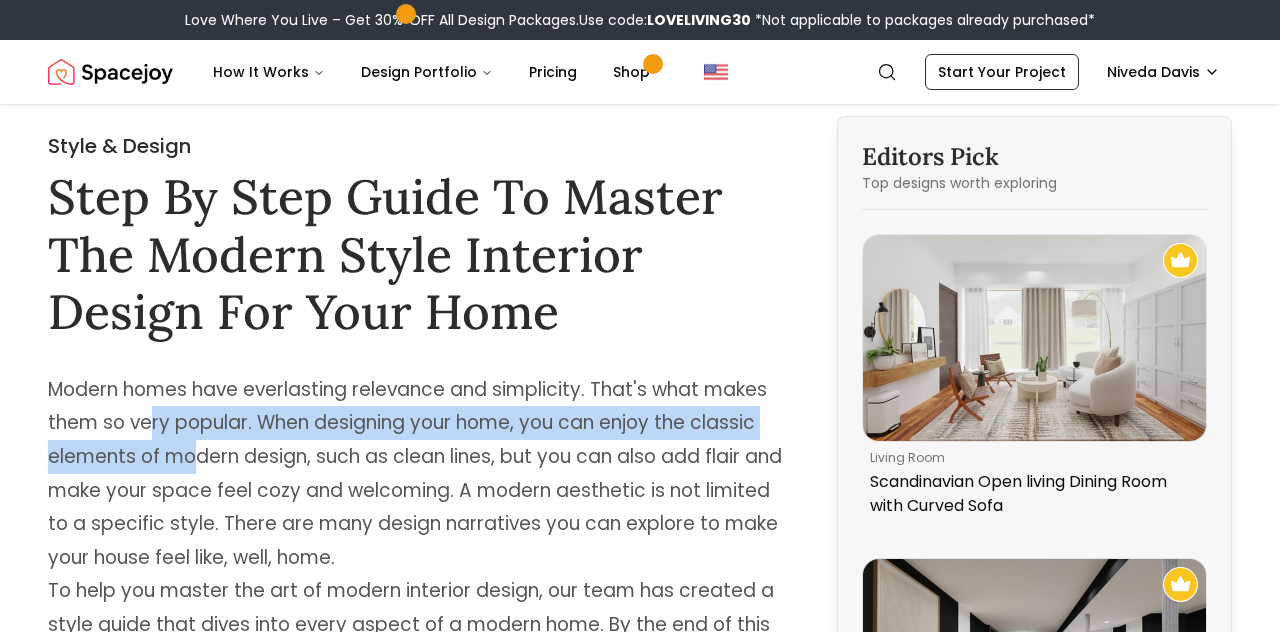 drag, startPoint x: 151, startPoint y: 406, endPoint x: 188, endPoint y: 456, distance: 62.201286 